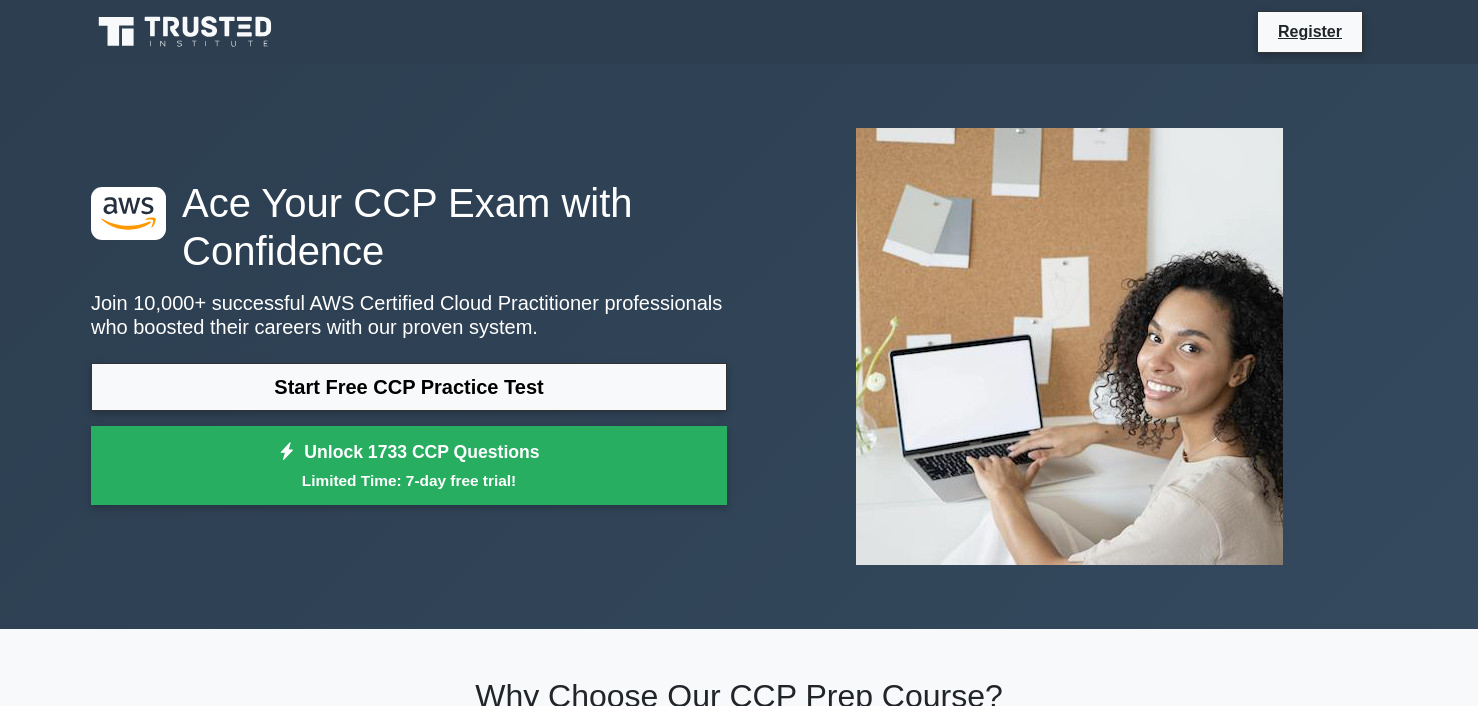 scroll, scrollTop: 0, scrollLeft: 0, axis: both 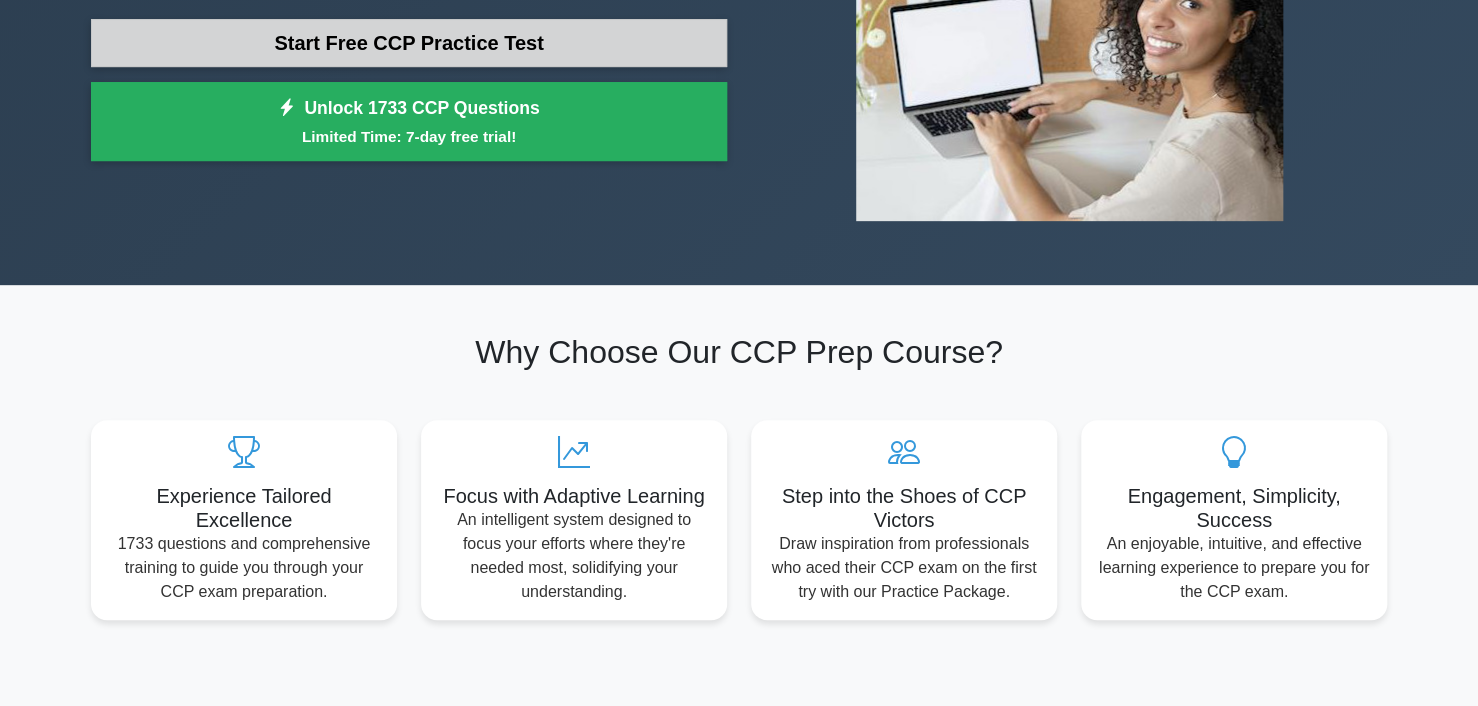click on "Start Free CCP Practice Test" at bounding box center [409, 43] 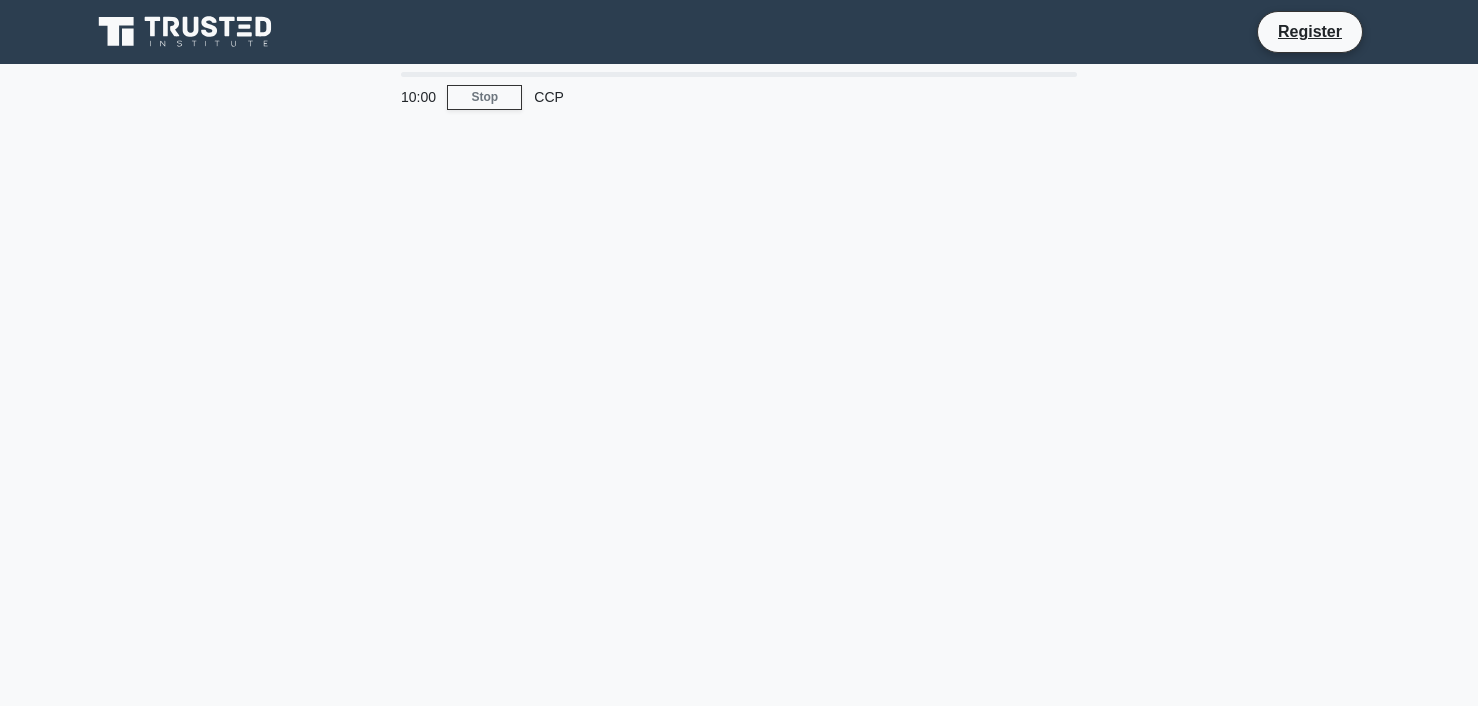 scroll, scrollTop: 0, scrollLeft: 0, axis: both 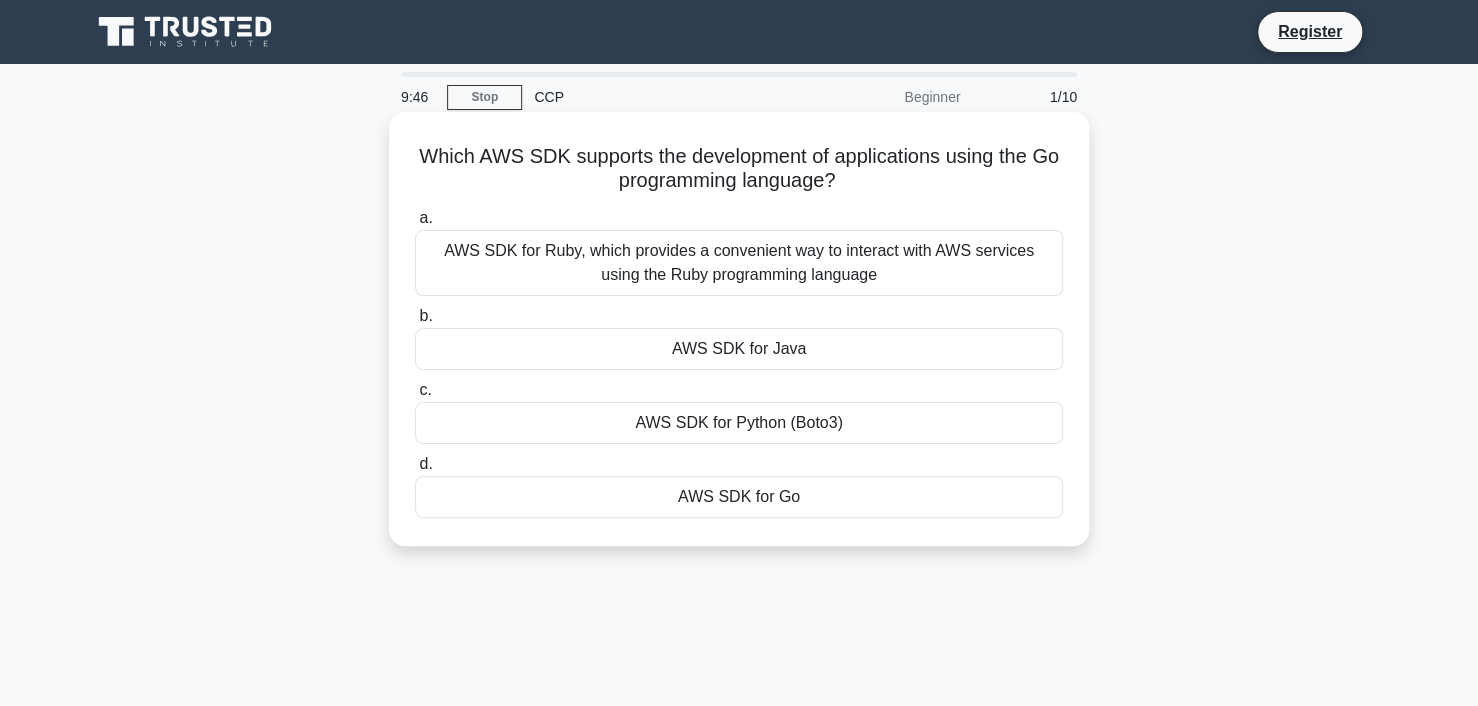 click on "AWS SDK for Python (Boto3)" at bounding box center (739, 423) 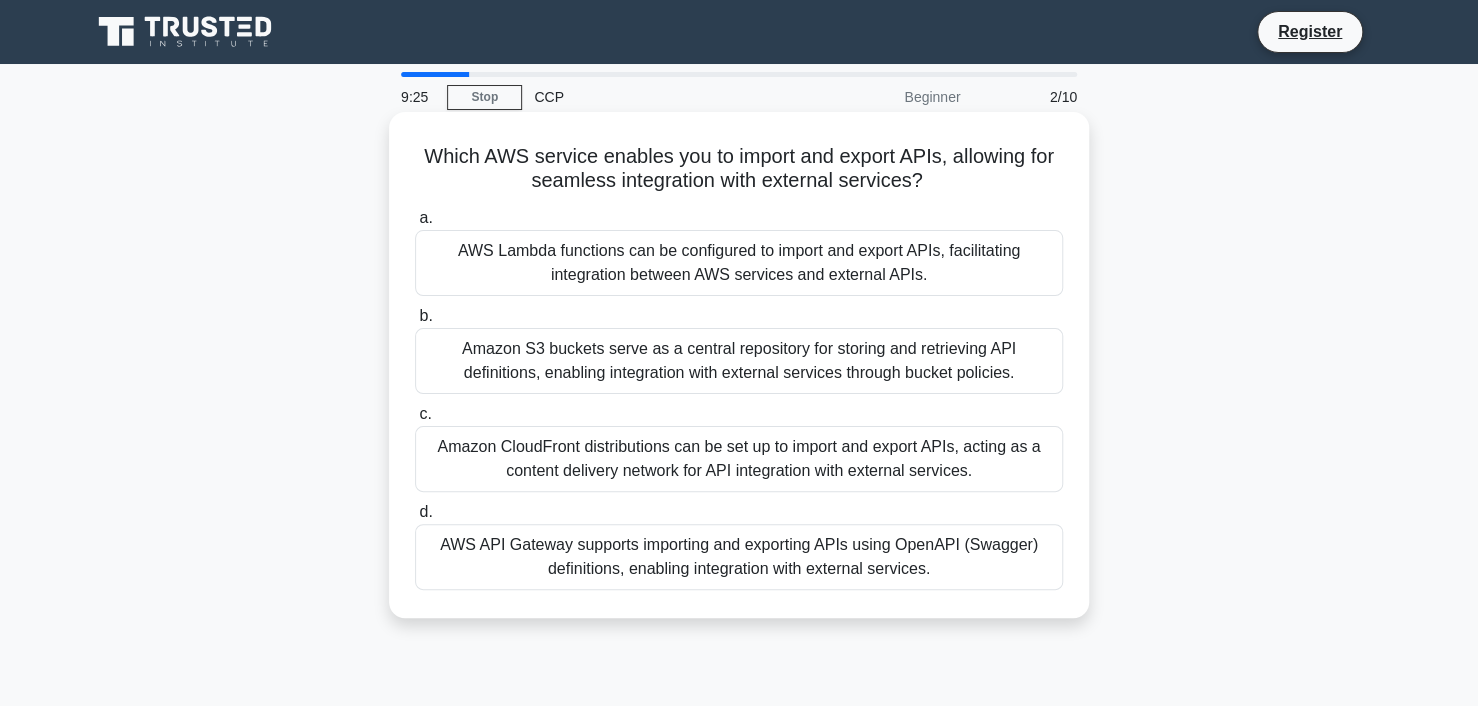 click on "AWS API Gateway supports importing and exporting APIs using OpenAPI (Swagger) definitions, enabling integration with external services." at bounding box center (739, 557) 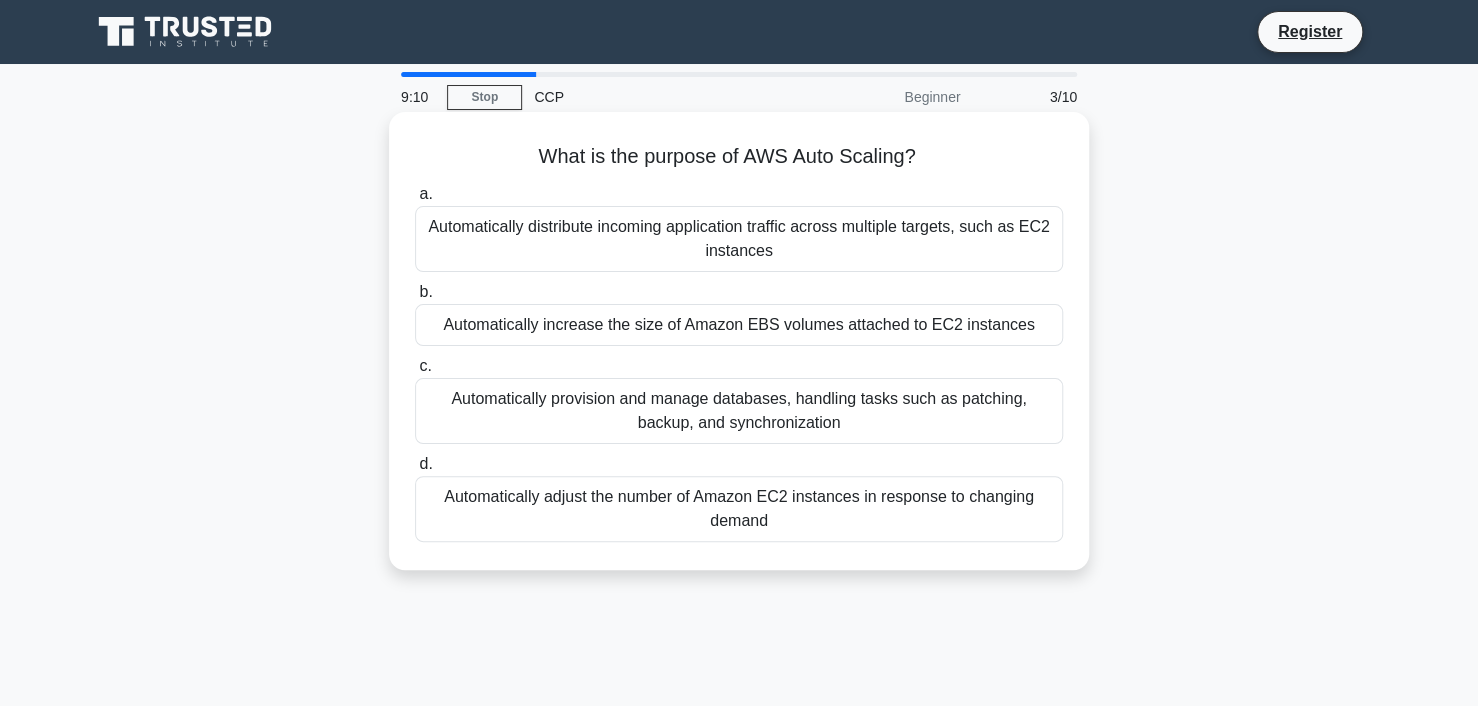 click on "Automatically increase the size of Amazon EBS volumes attached to EC2 instances" at bounding box center (739, 325) 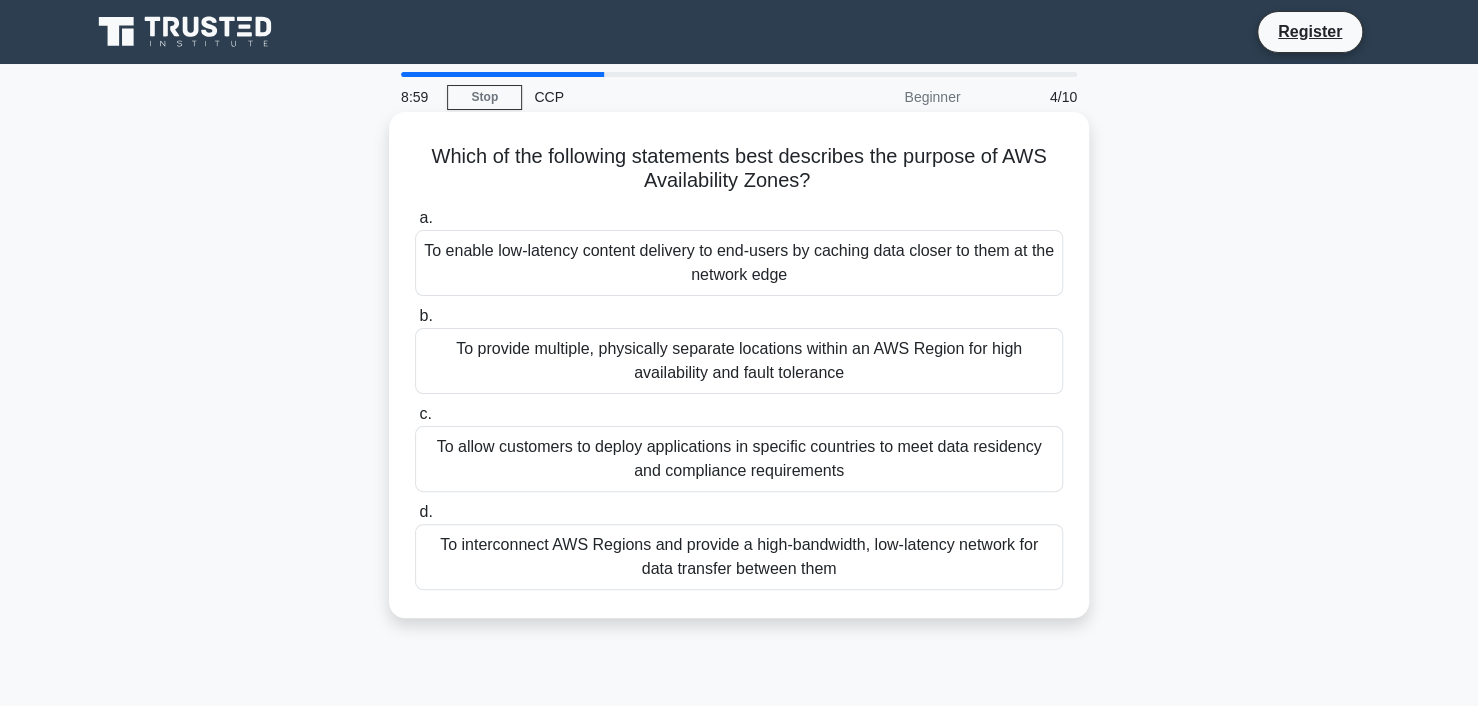 click on "To enable low-latency content delivery to end-users by caching data closer to them at the network edge" at bounding box center [739, 263] 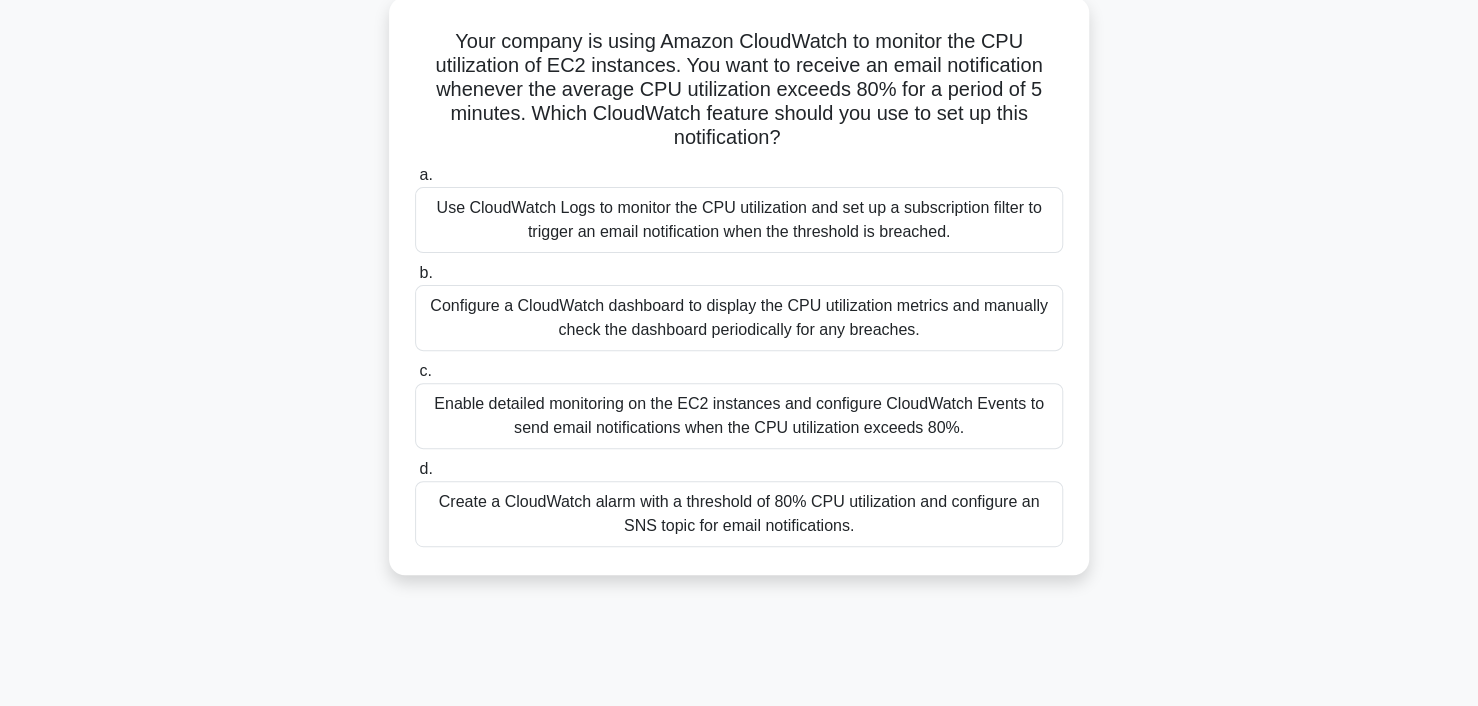 scroll, scrollTop: 114, scrollLeft: 0, axis: vertical 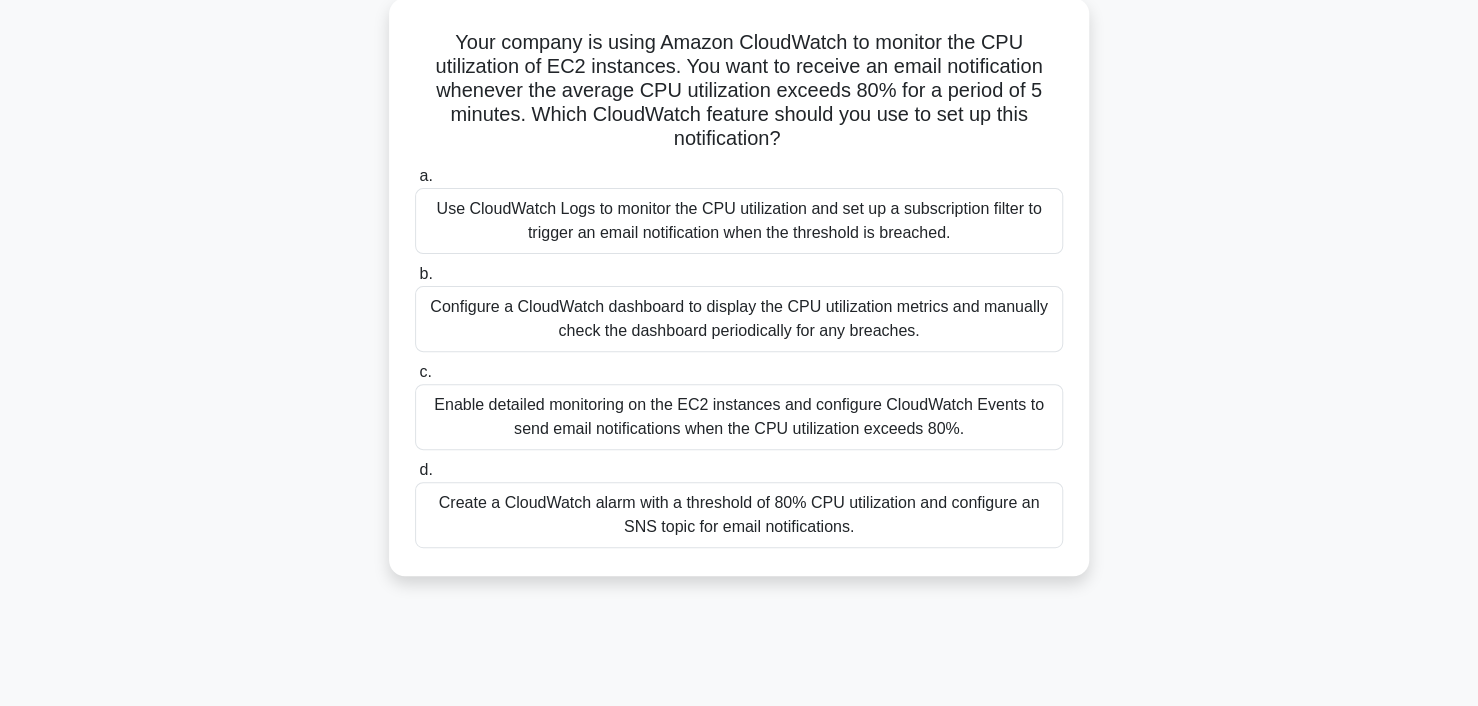 click on "Enable detailed monitoring on the EC2 instances and configure CloudWatch Events to send email notifications when the CPU utilization exceeds 80%." at bounding box center (739, 417) 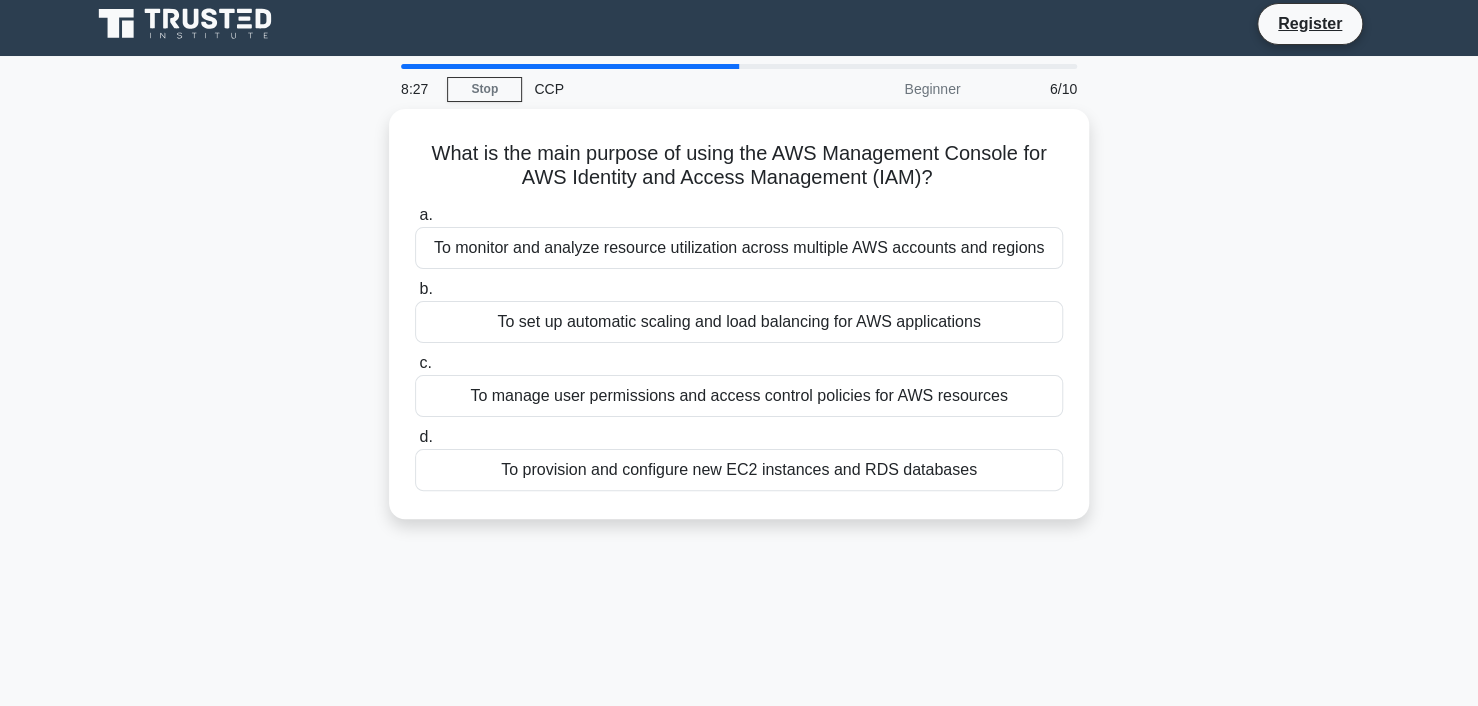 scroll, scrollTop: 0, scrollLeft: 0, axis: both 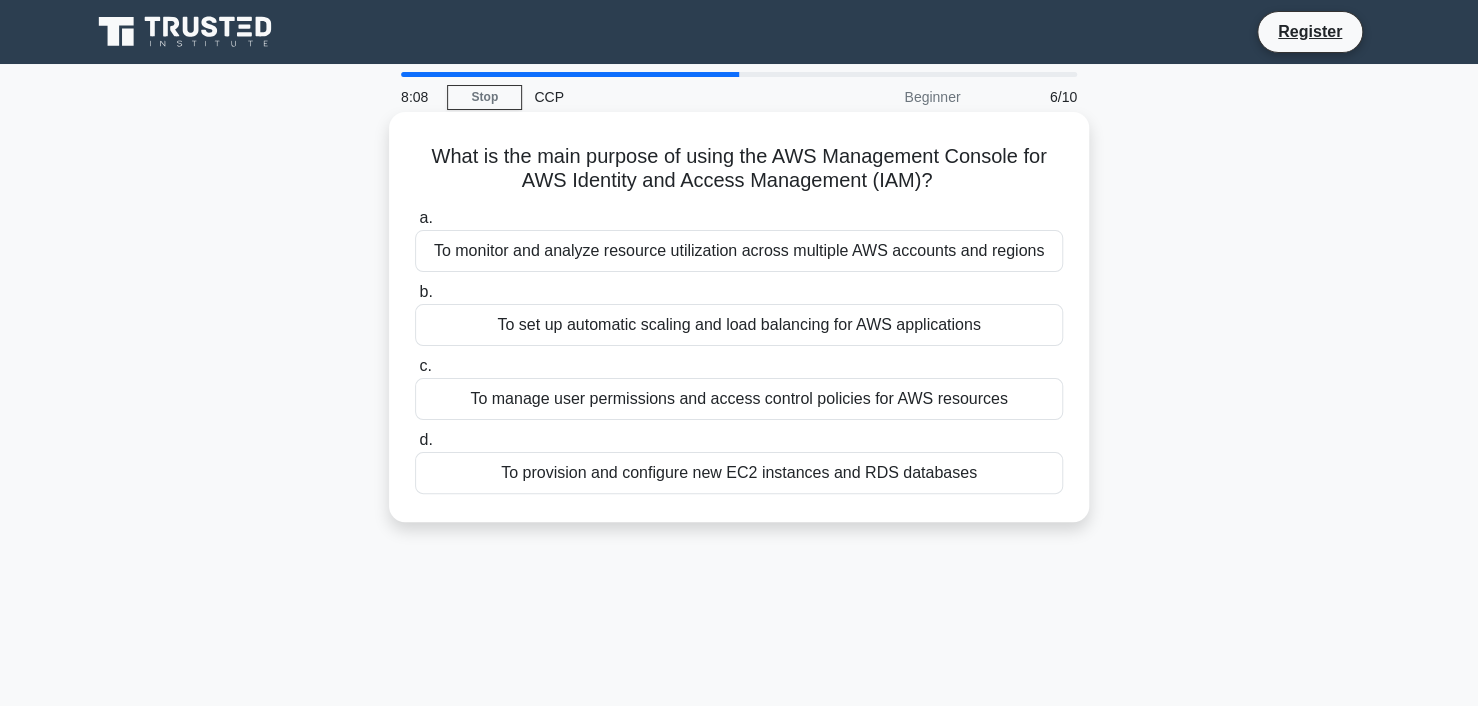 click on "To manage user permissions and access control policies for AWS resources" at bounding box center [739, 399] 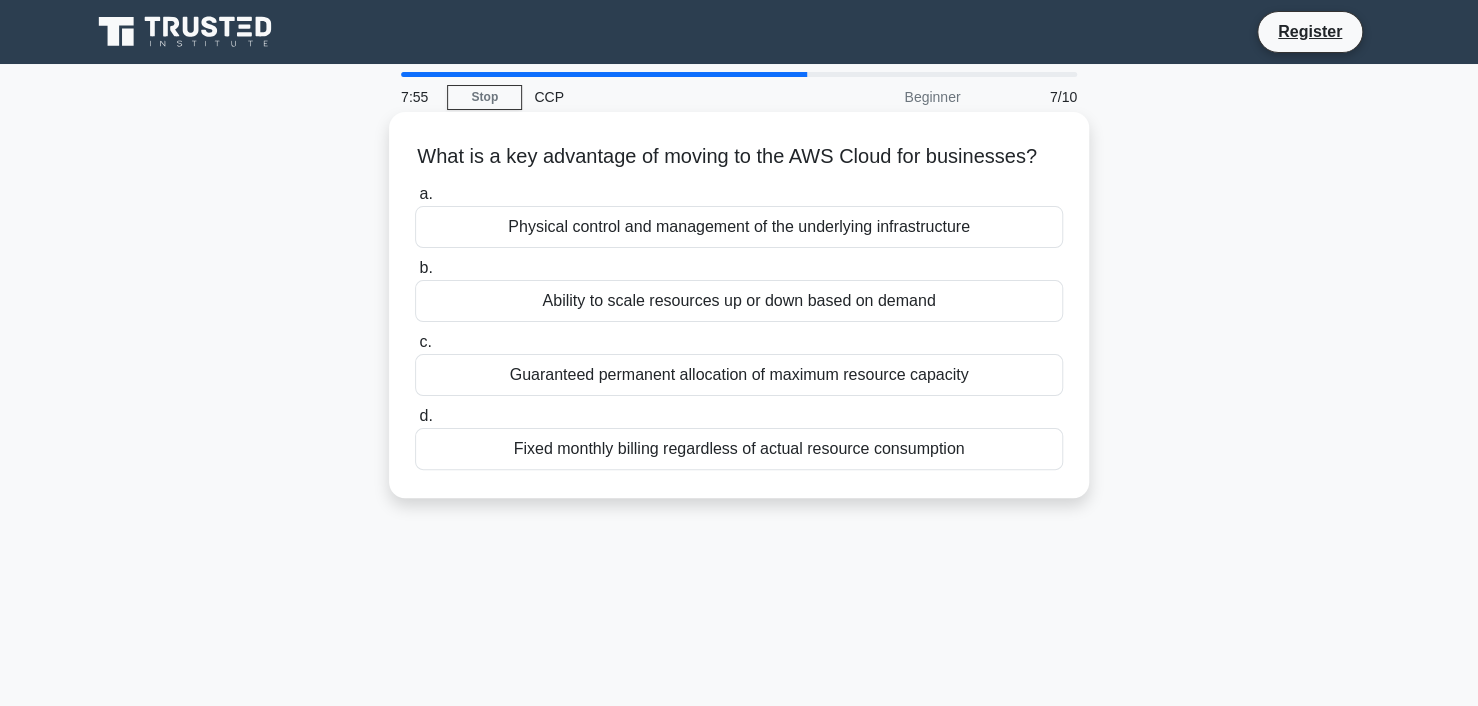 click on "Ability to scale resources up or down based on demand" at bounding box center [739, 301] 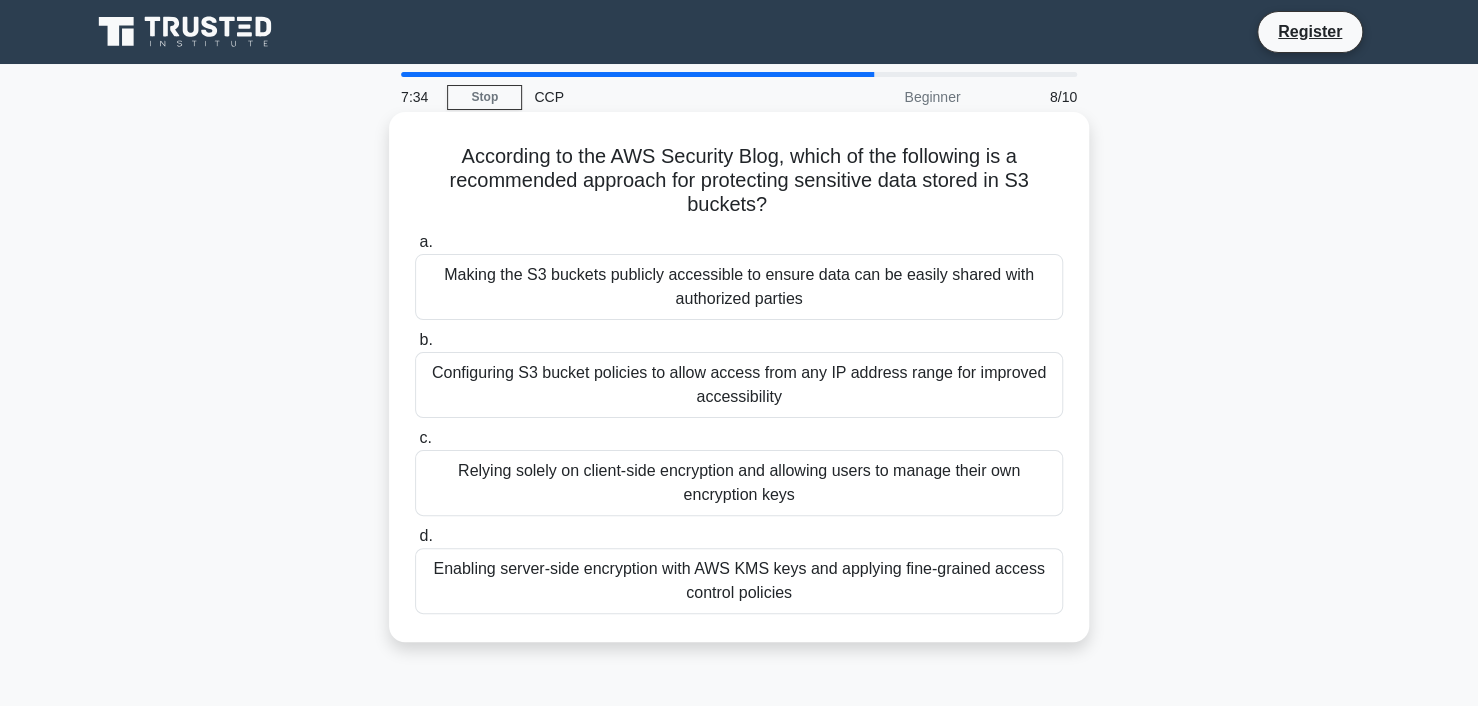 click on "Enabling server-side encryption with AWS KMS keys and applying fine-grained access control policies" at bounding box center (739, 581) 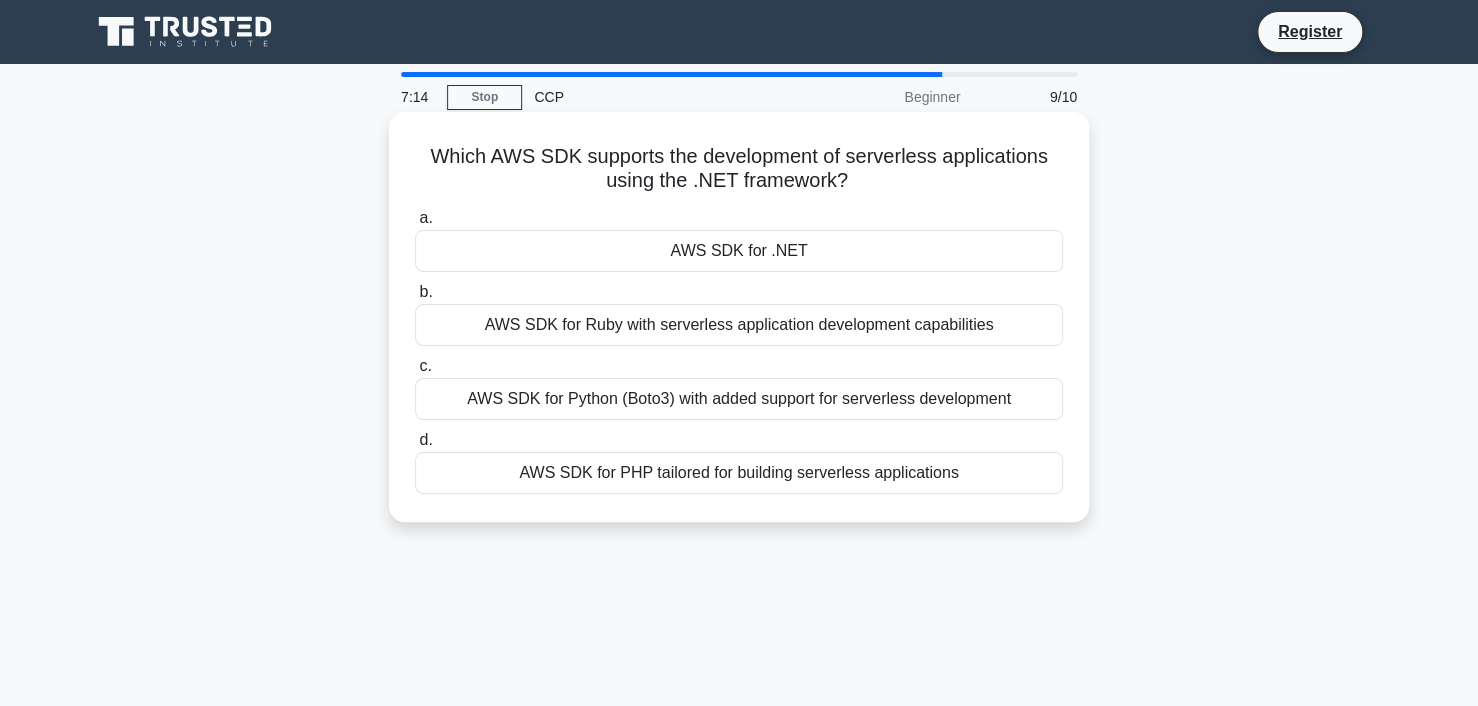 click on "AWS SDK for Python (Boto3) with added support for serverless development" at bounding box center (739, 399) 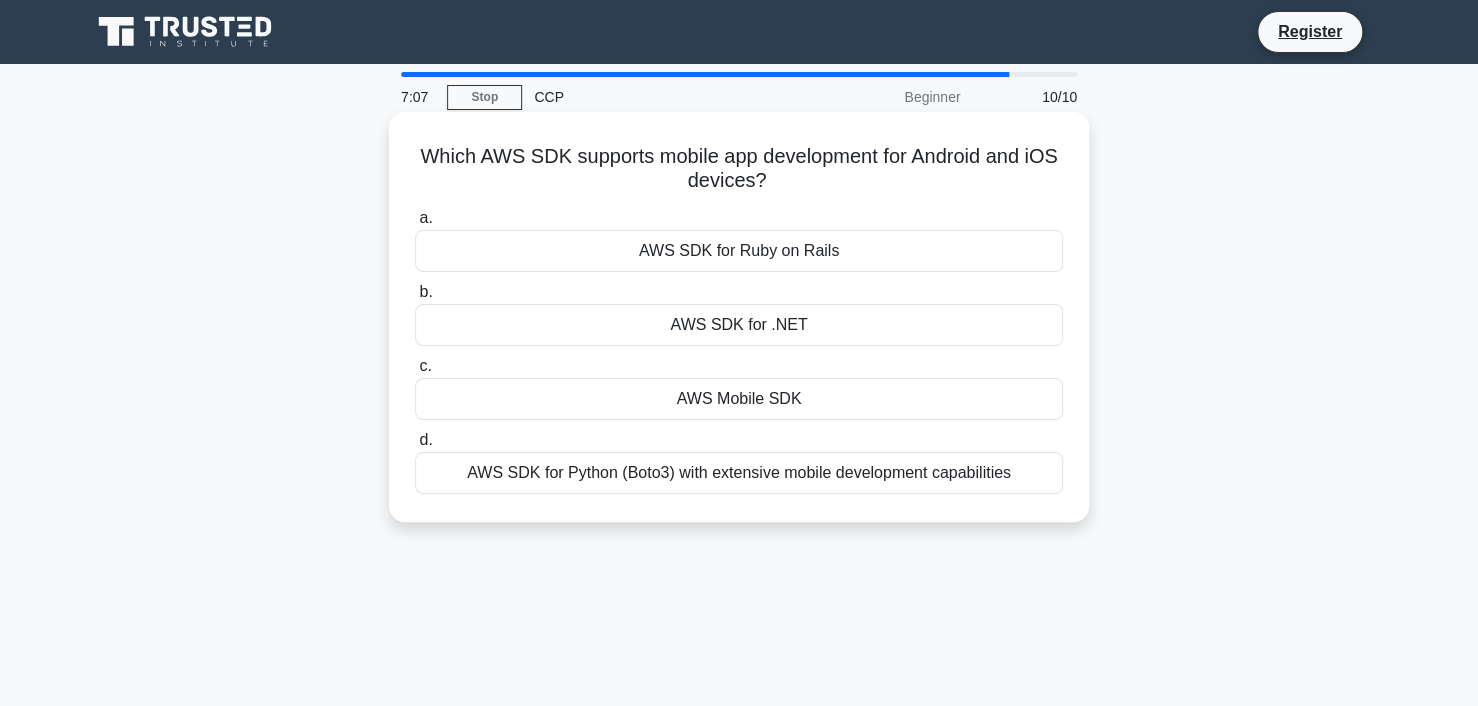 click on "AWS Mobile SDK" at bounding box center (739, 399) 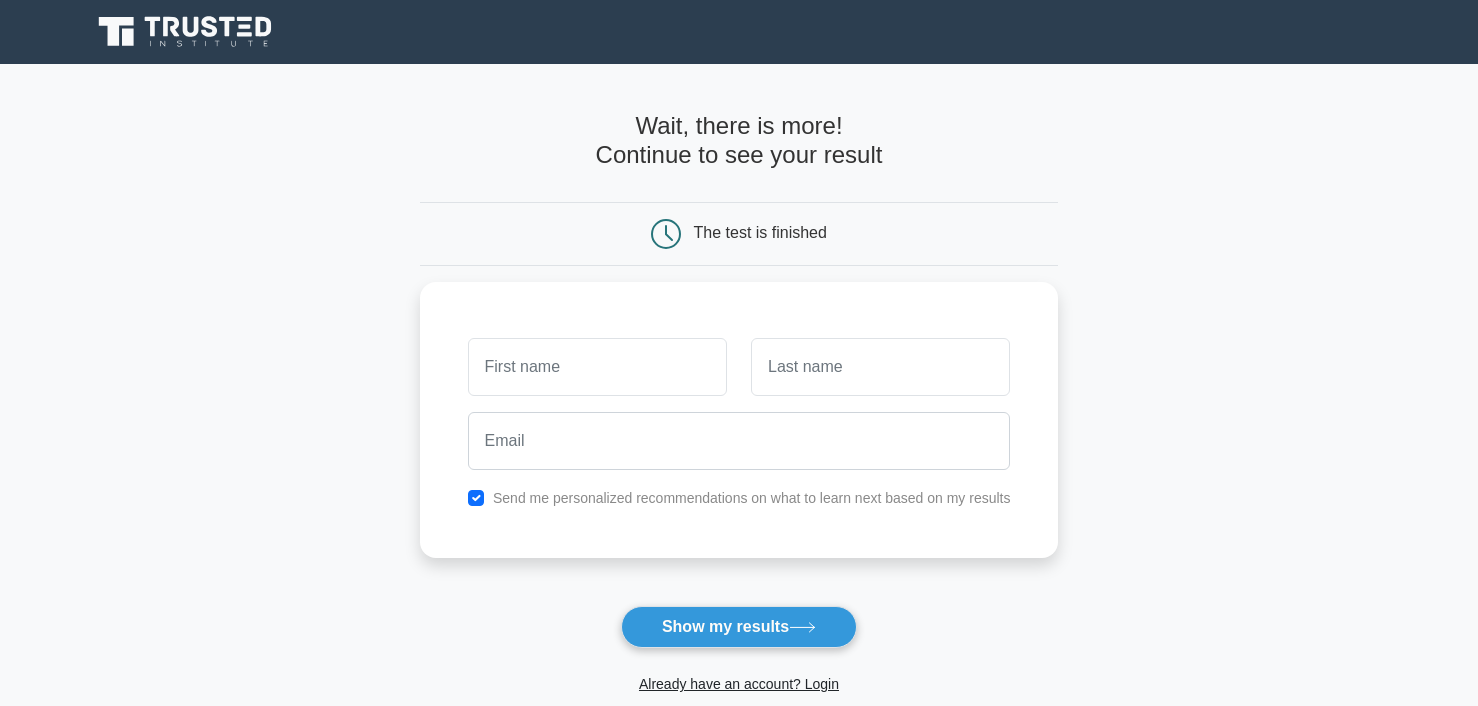 scroll, scrollTop: 0, scrollLeft: 0, axis: both 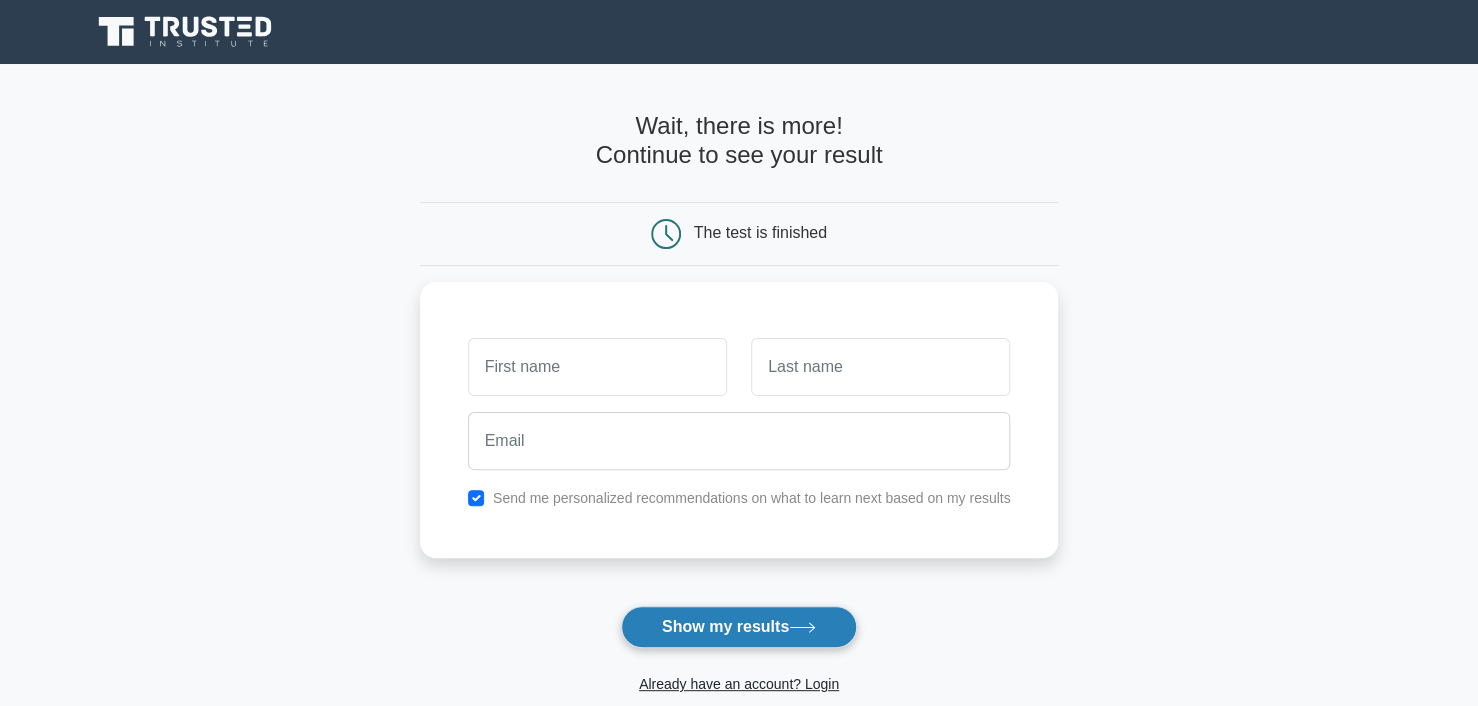 click on "Show my results" at bounding box center [739, 627] 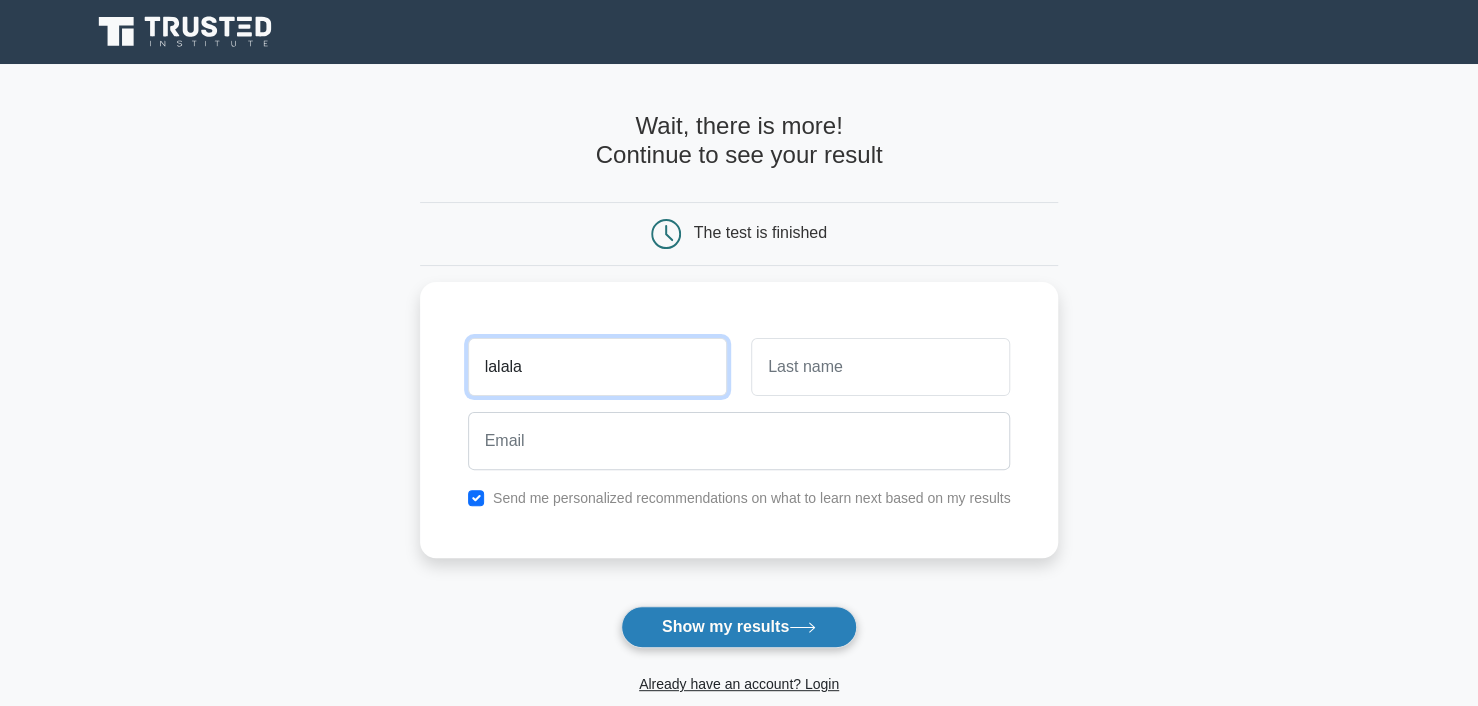 type on "lalala" 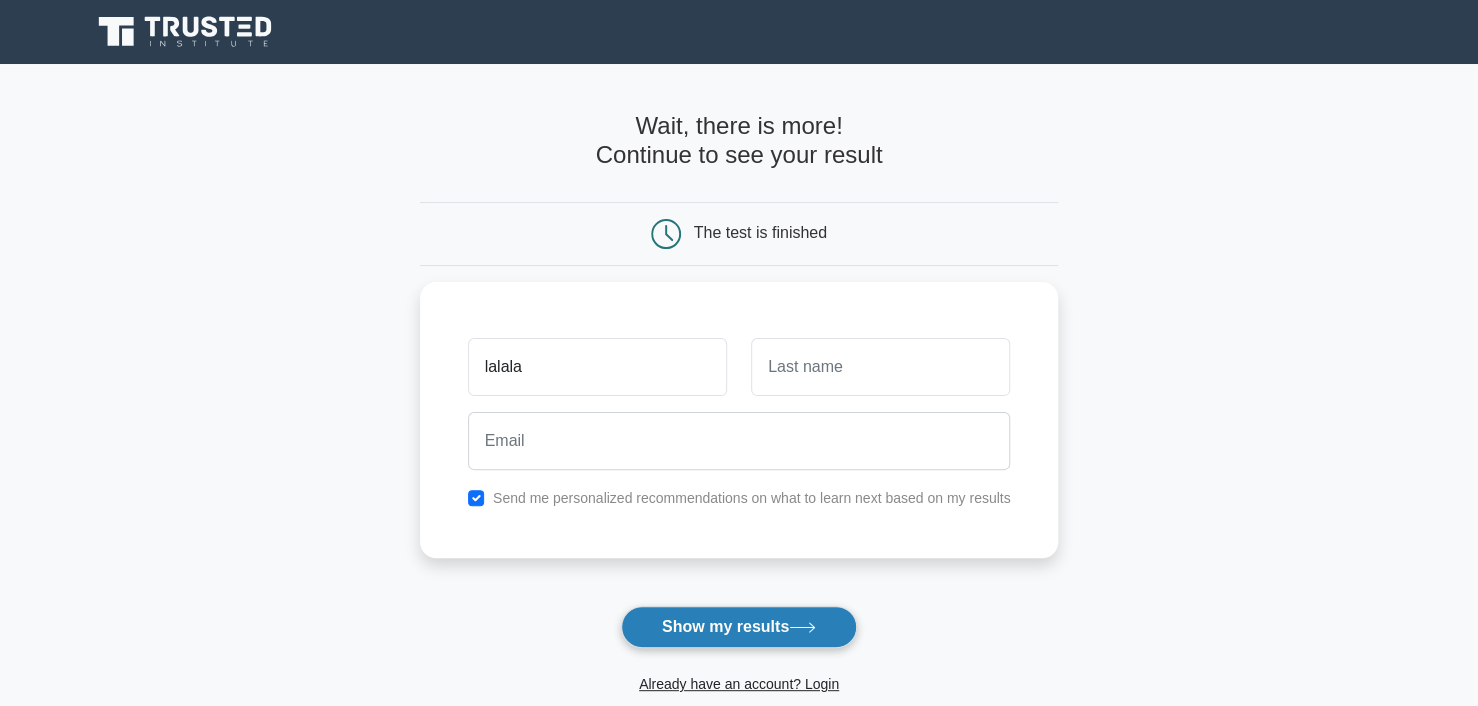click on "Show my results" at bounding box center (739, 627) 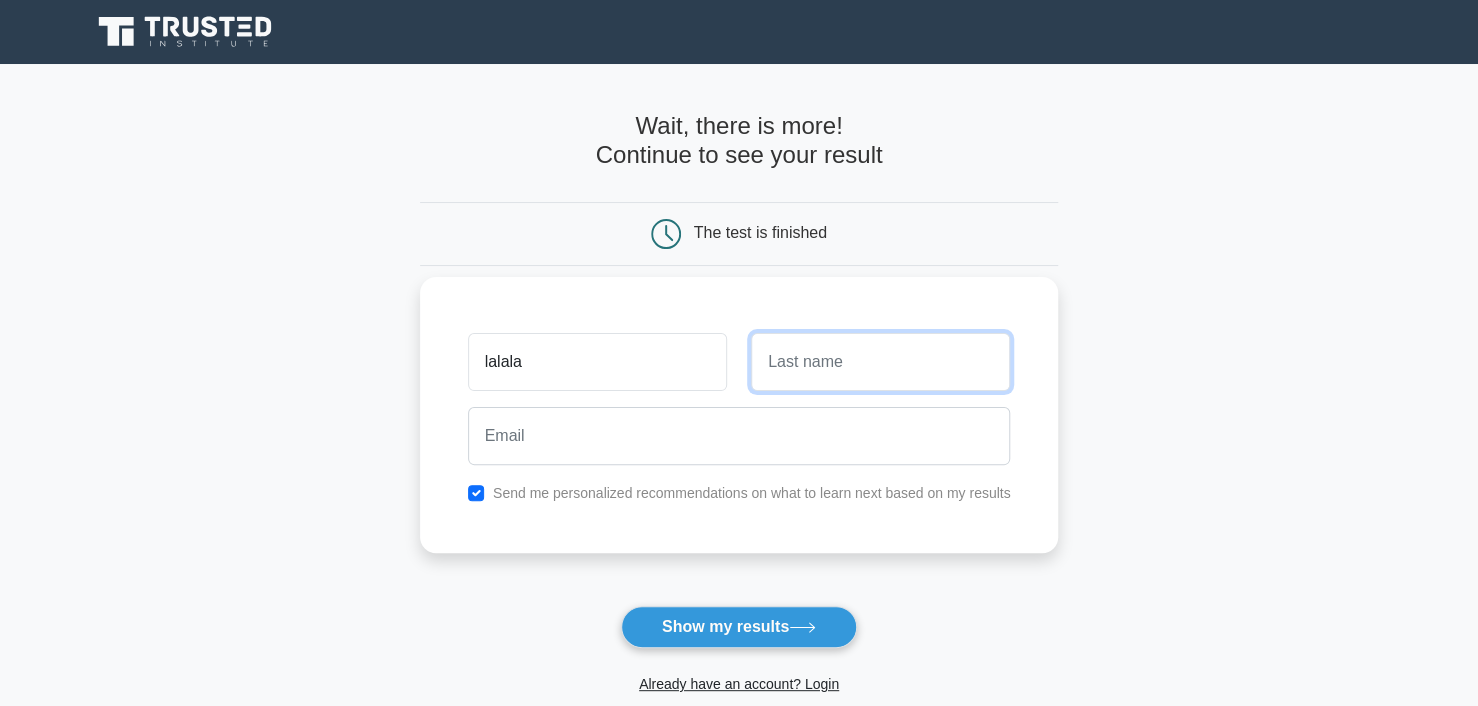 click at bounding box center [880, 362] 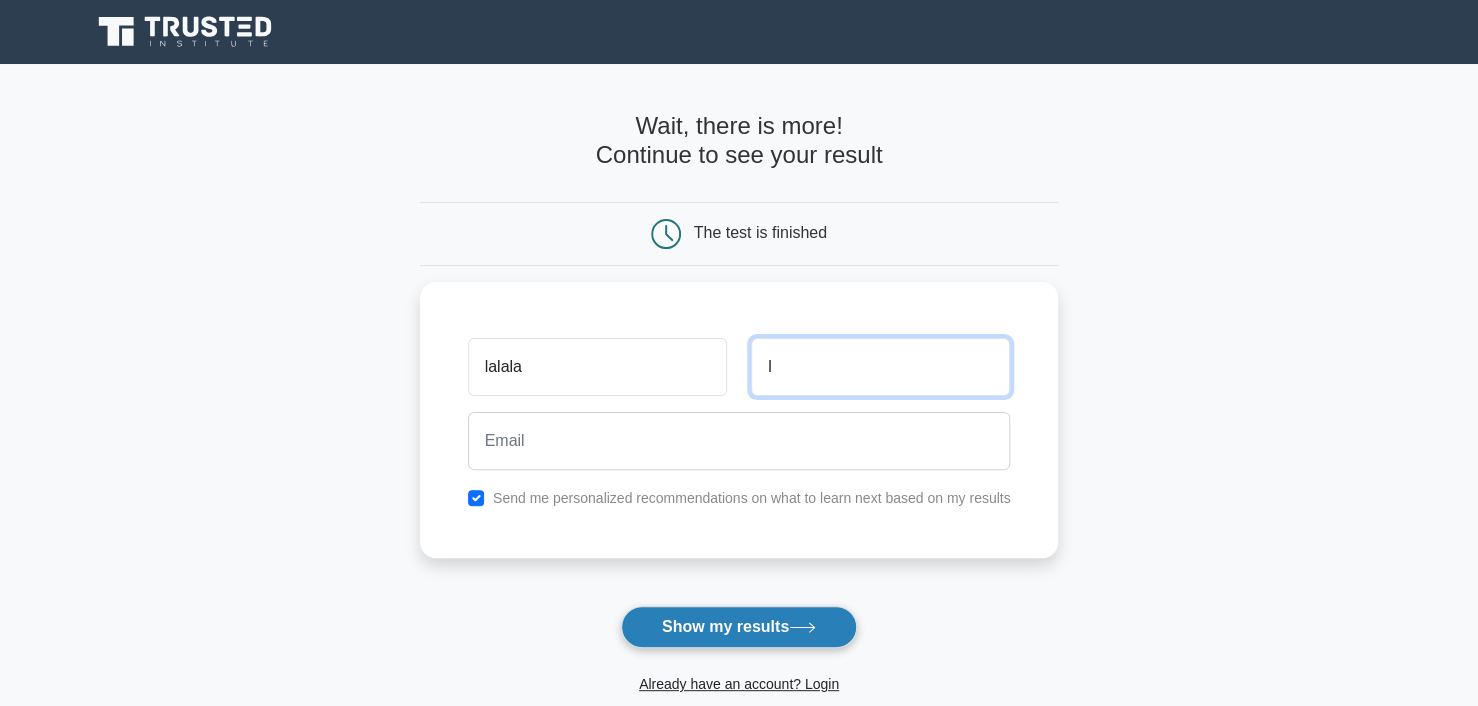 type on "l" 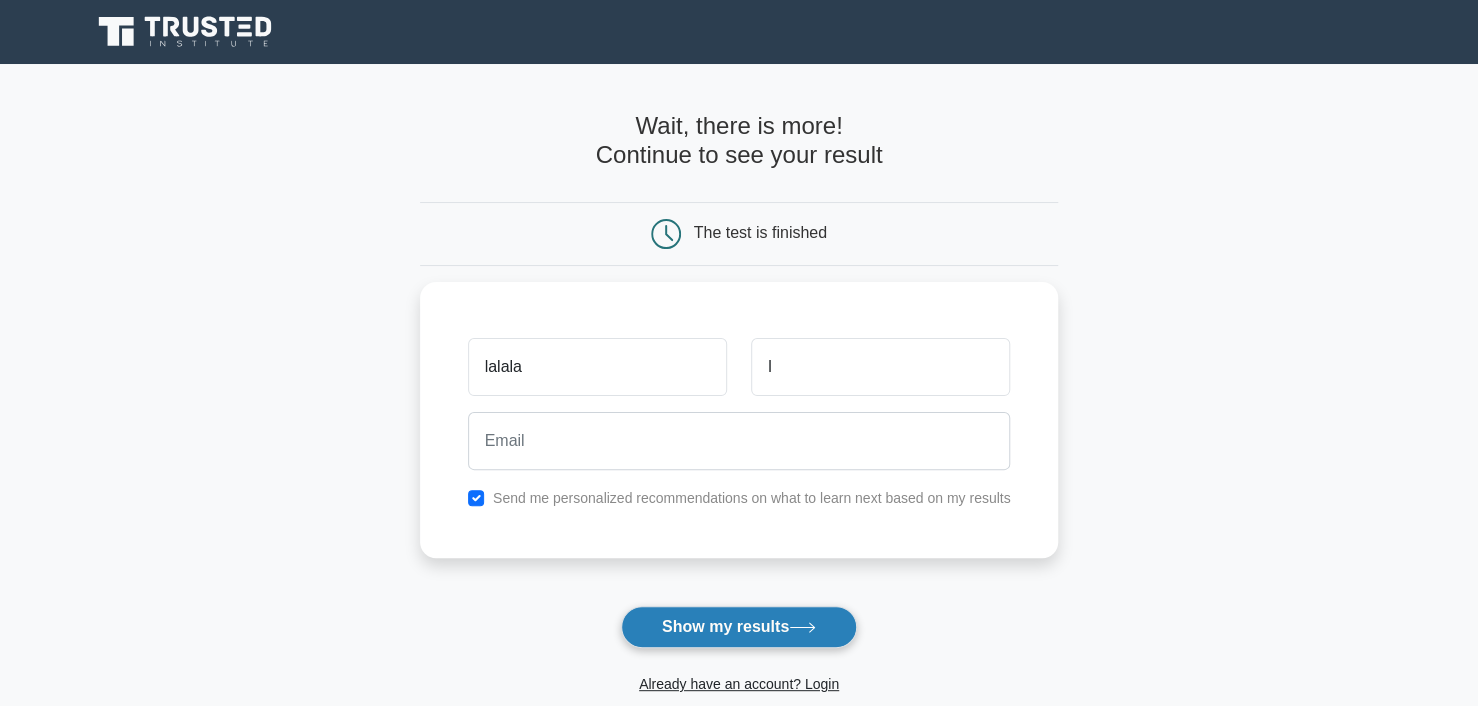 click on "Show my results" at bounding box center [739, 627] 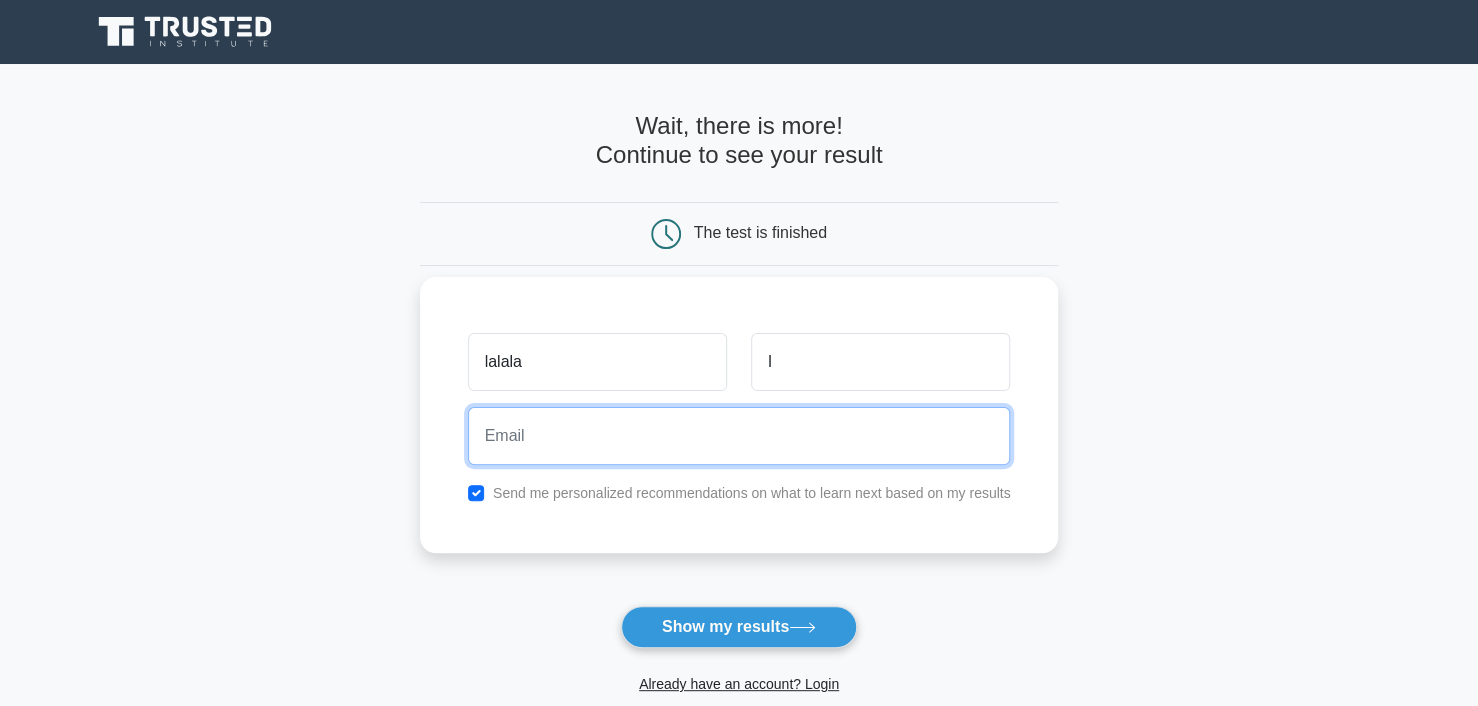 click at bounding box center (739, 436) 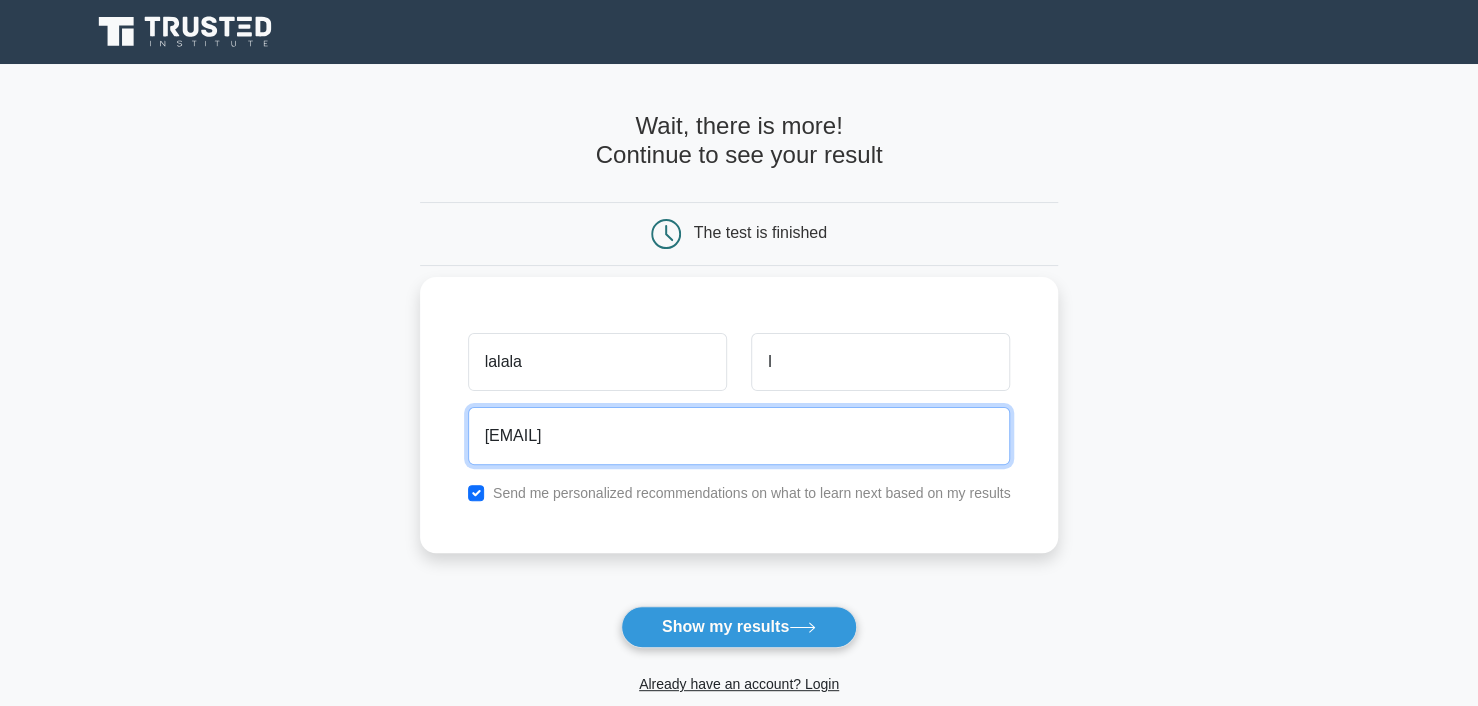 click on "abd54del@gmail.com" at bounding box center (739, 436) 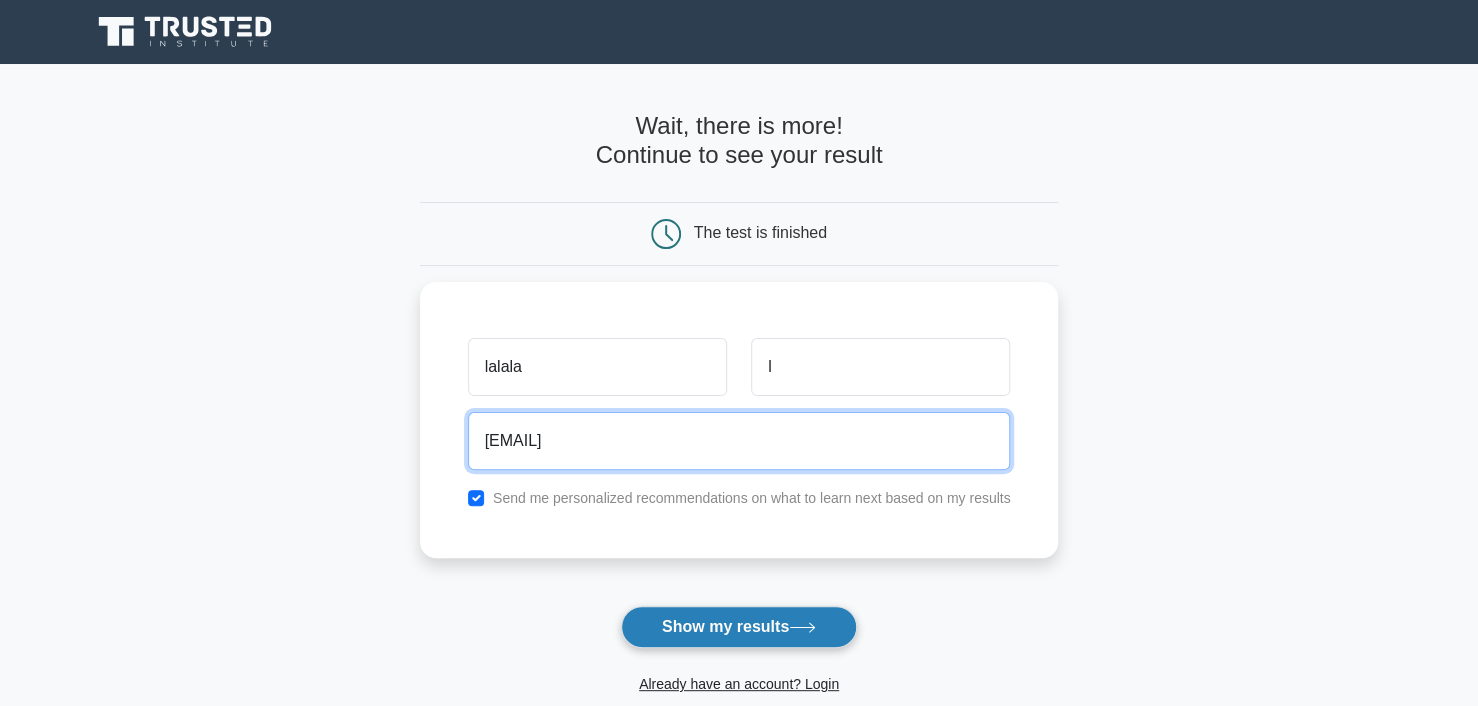 type on "a6dullahali123@gmail.com" 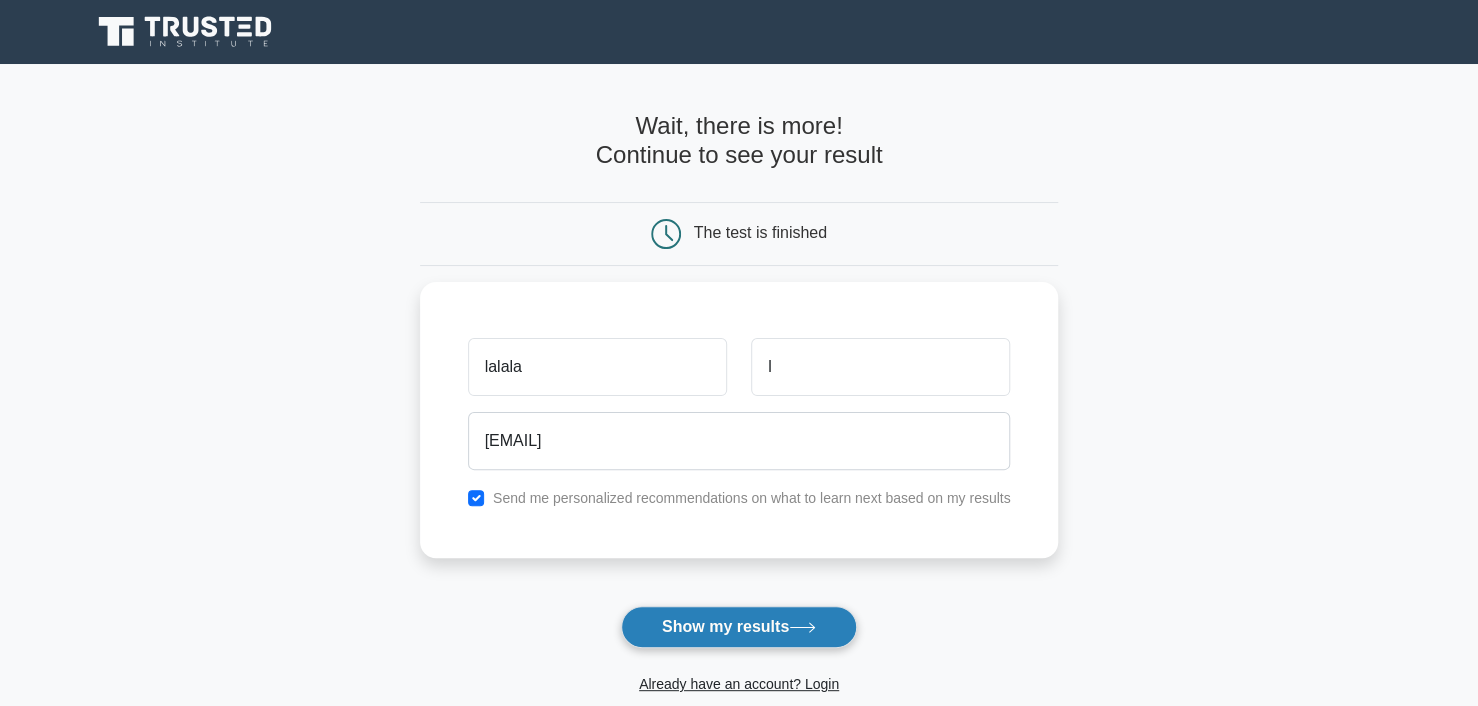 click on "Show my results" at bounding box center [739, 627] 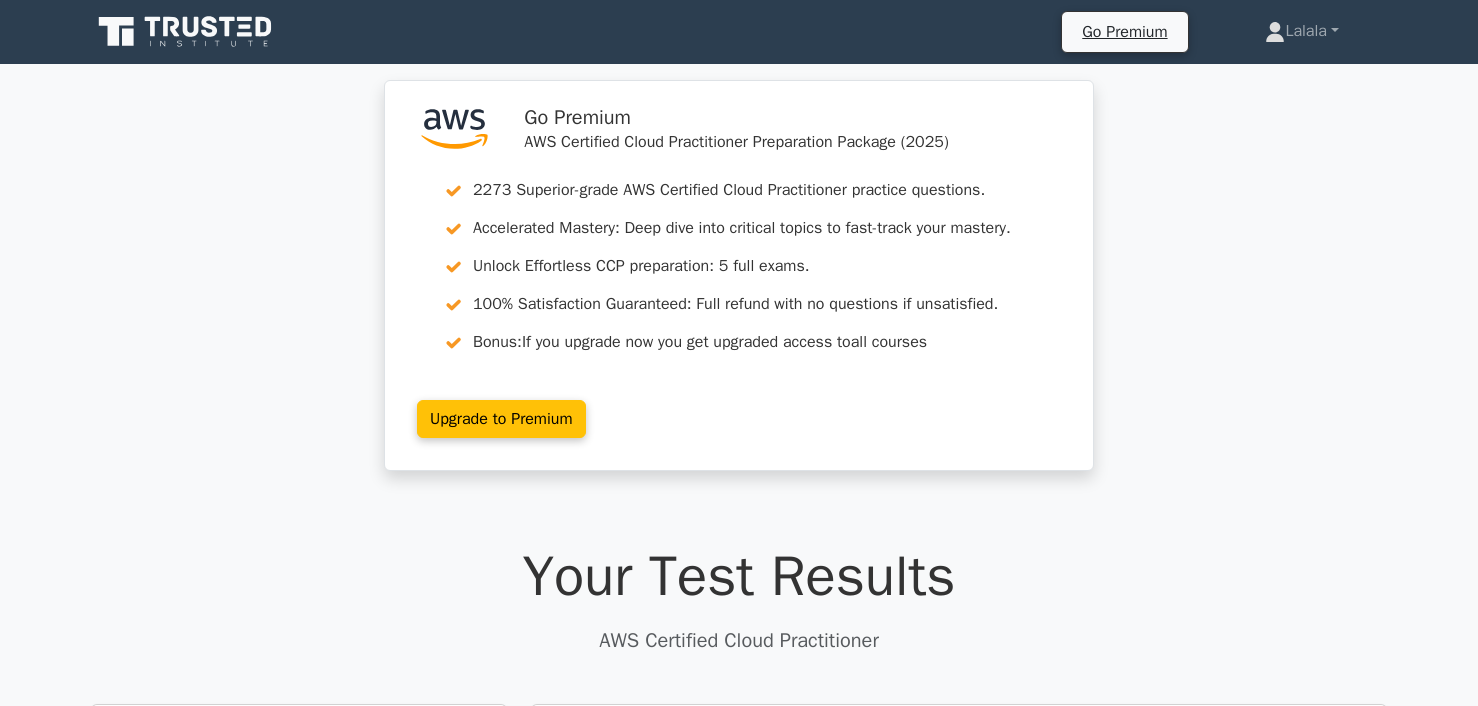 scroll, scrollTop: 0, scrollLeft: 0, axis: both 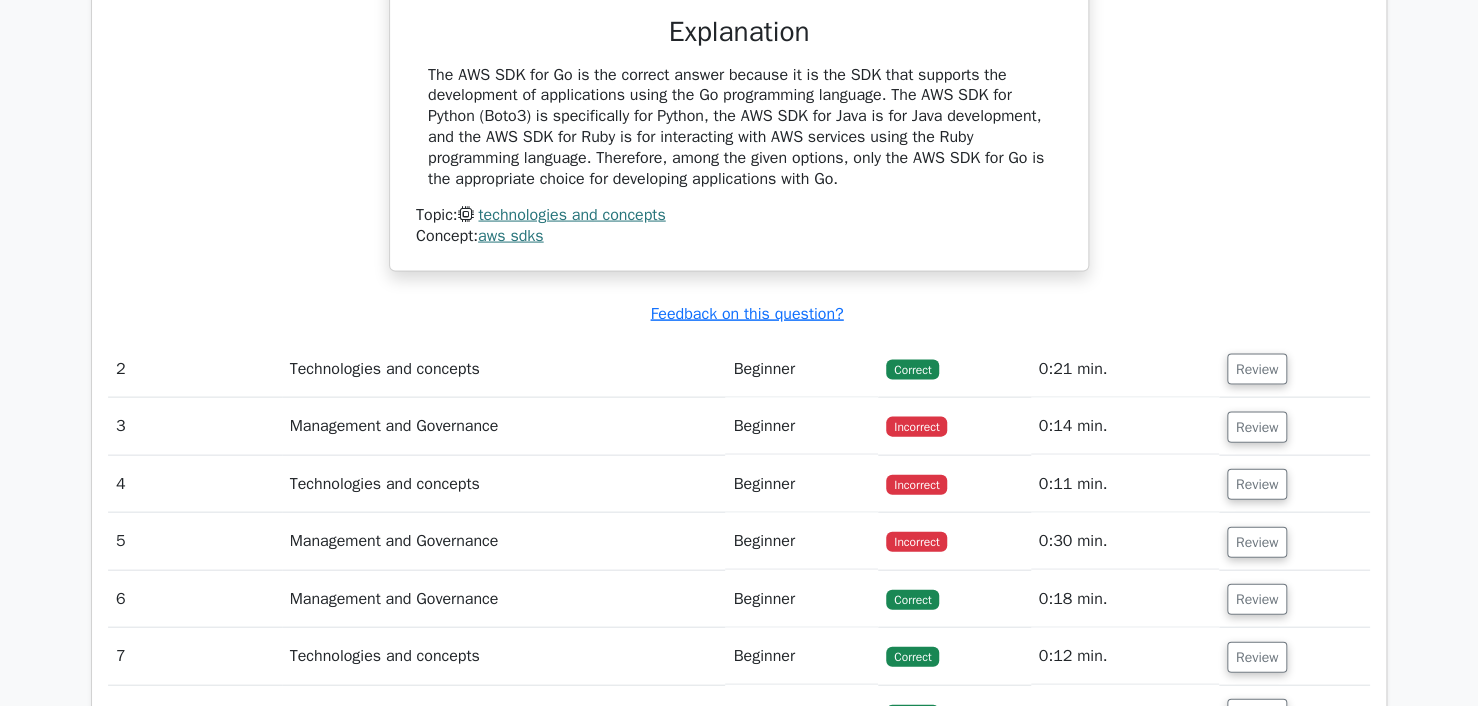 click on "Technologies and concepts" at bounding box center [504, 369] 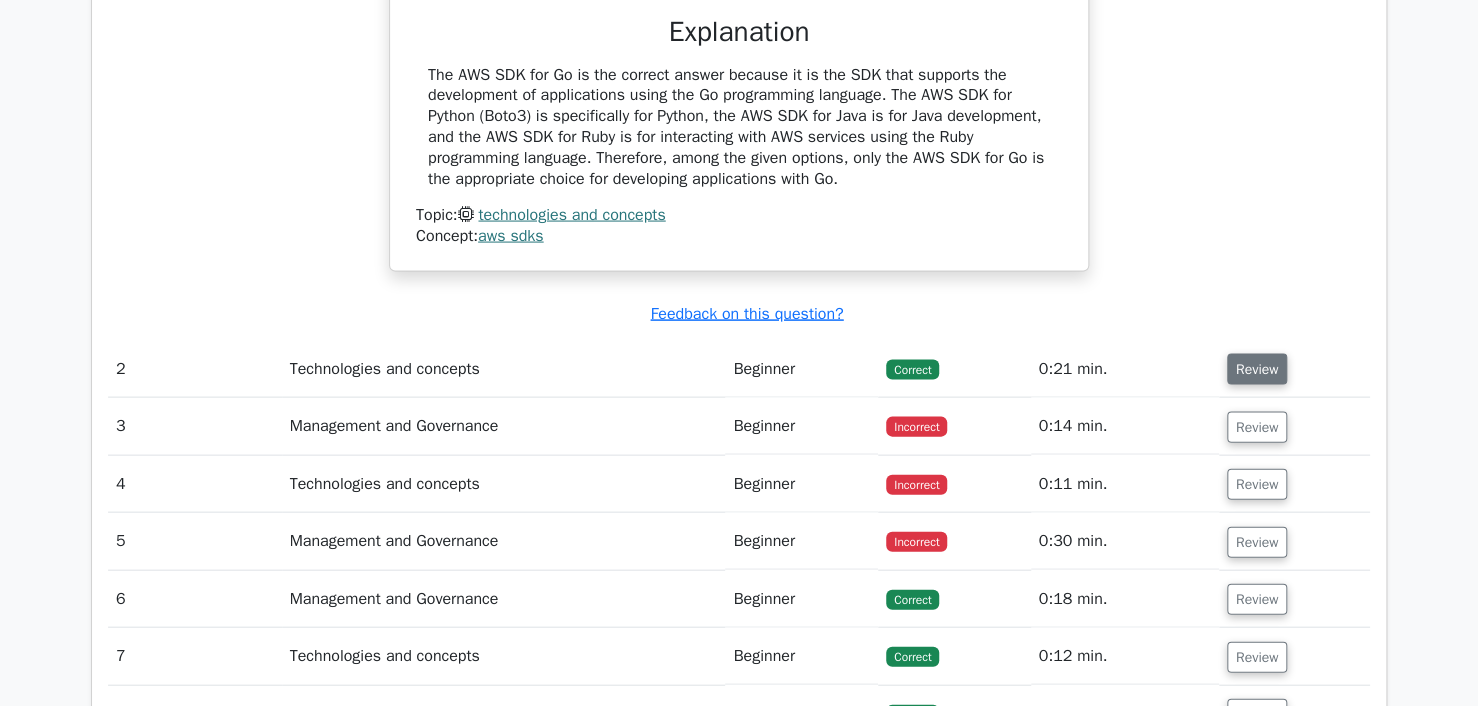 click on "Review" at bounding box center (1257, 369) 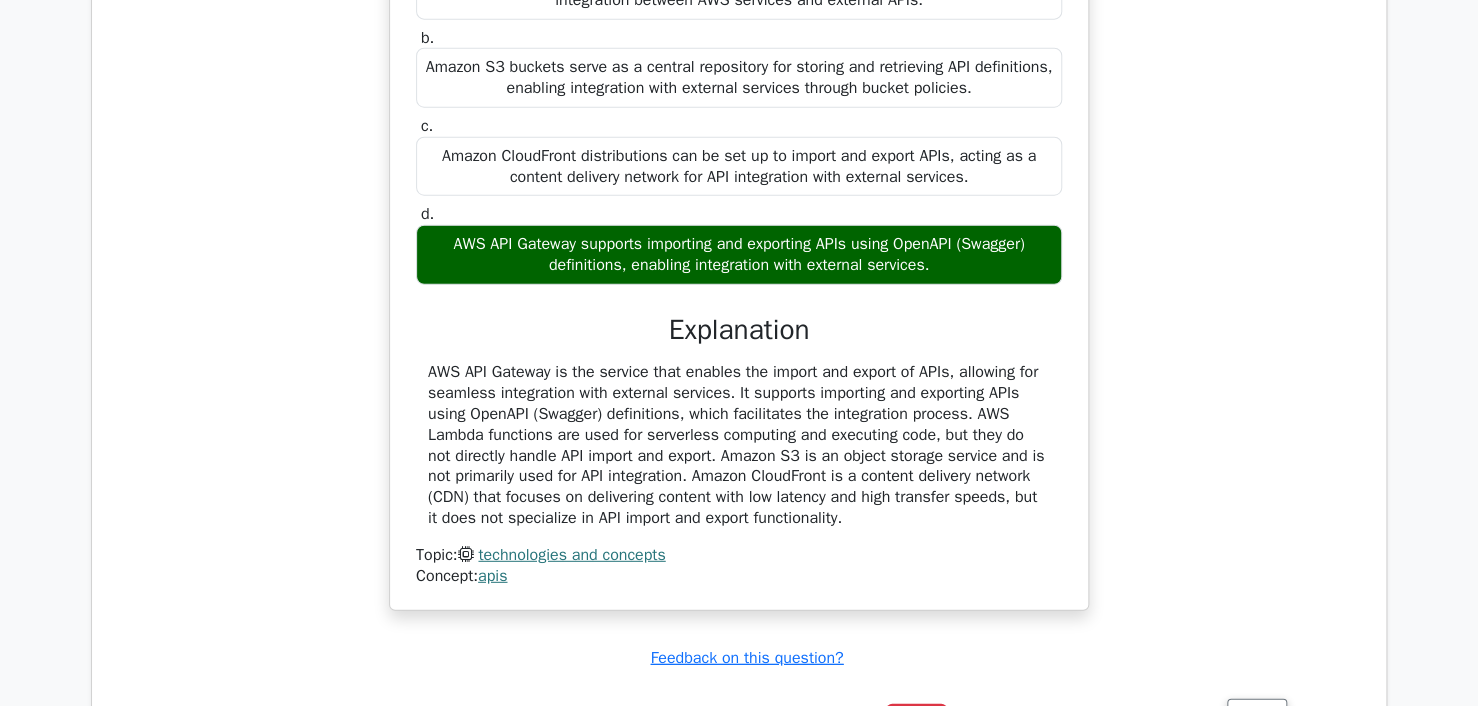 scroll, scrollTop: 2431, scrollLeft: 0, axis: vertical 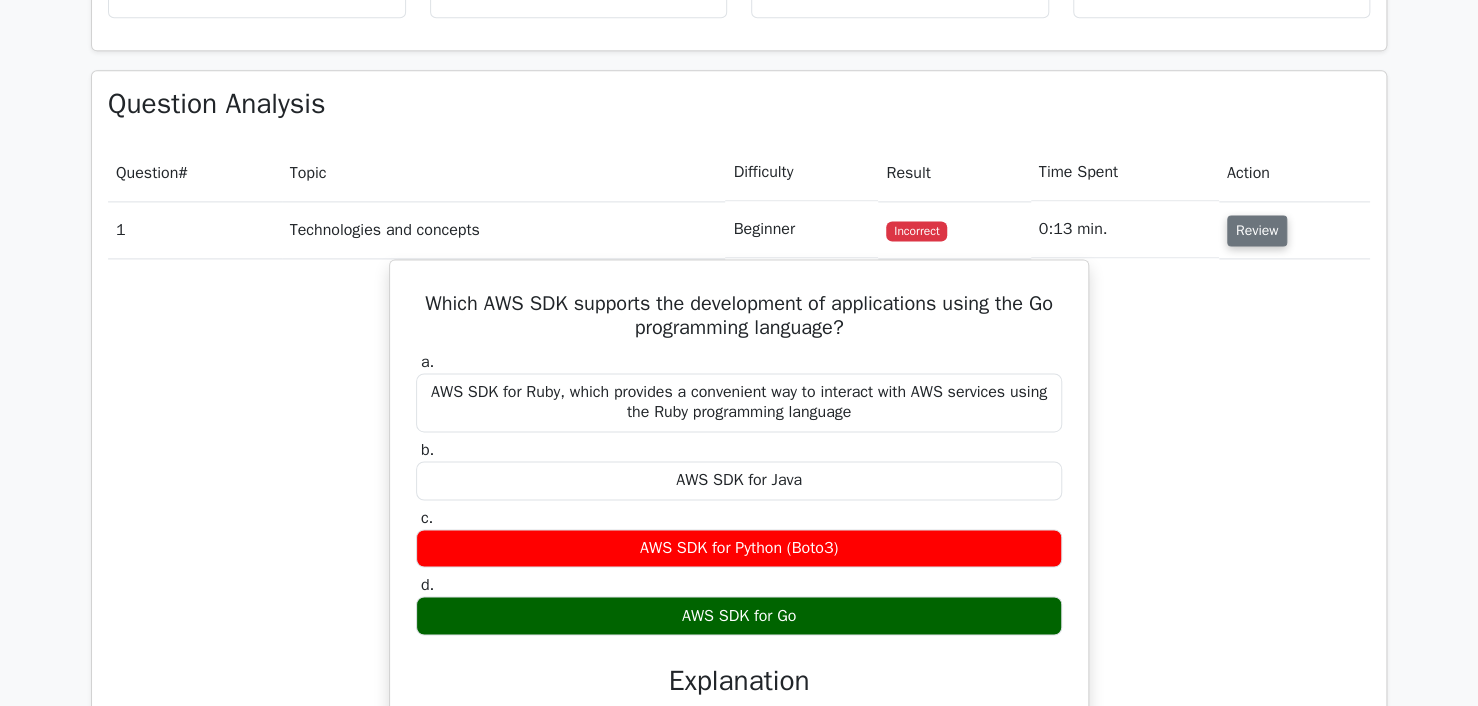 click on "Review" at bounding box center [1257, 230] 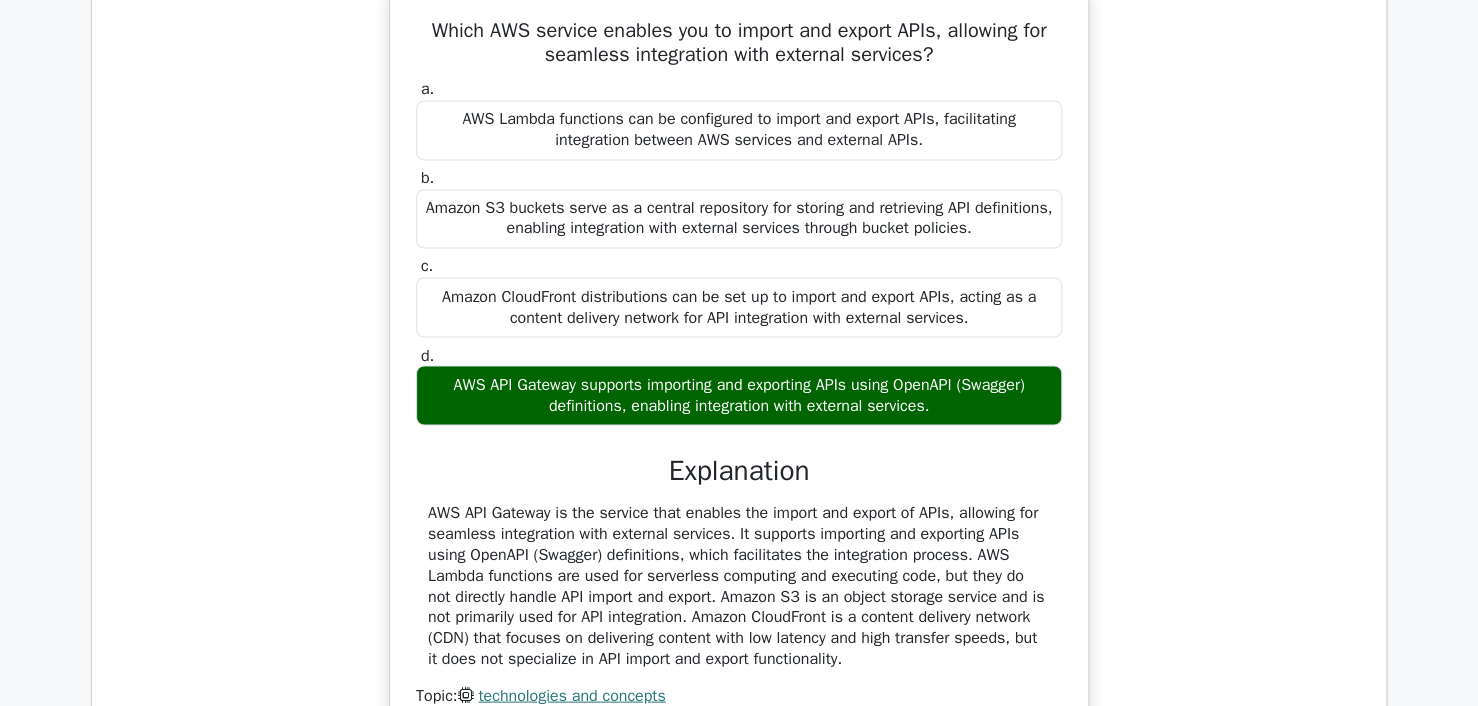 scroll, scrollTop: 1300, scrollLeft: 0, axis: vertical 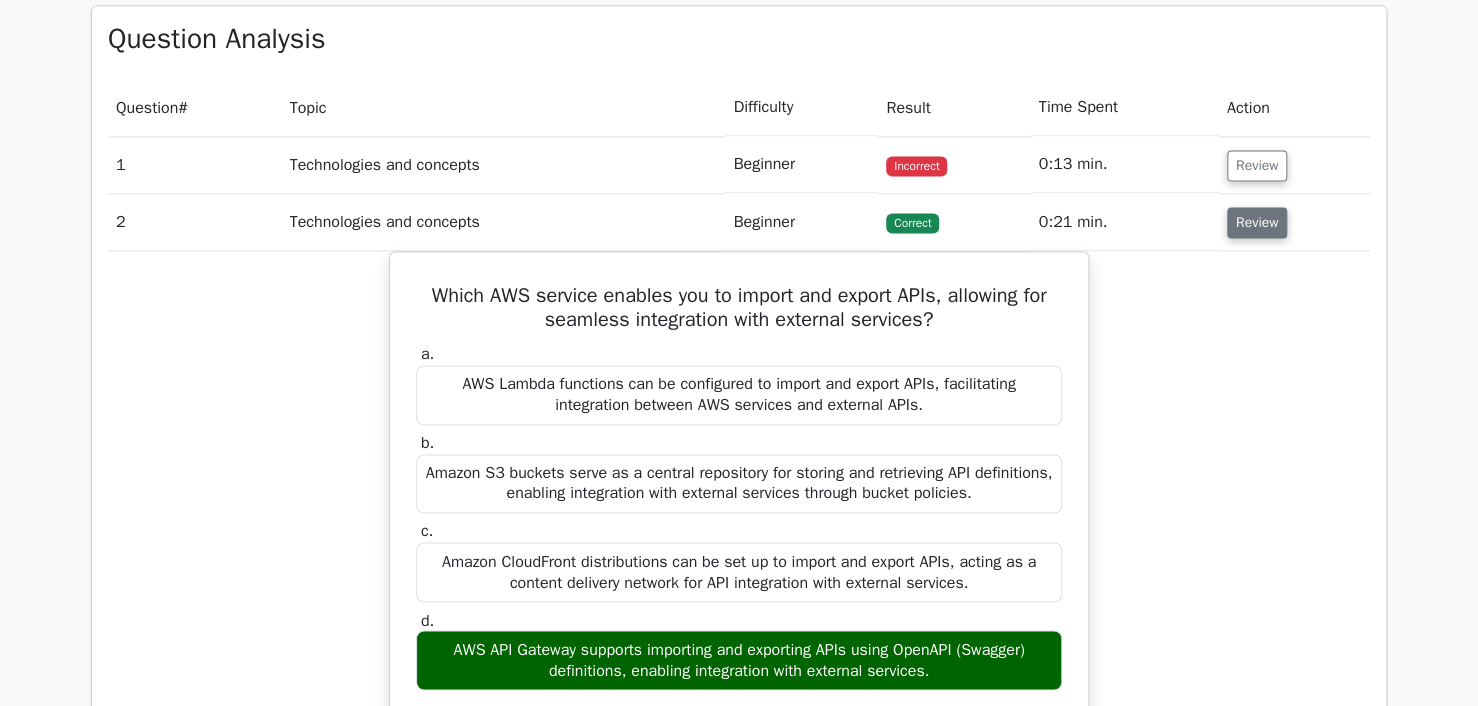 click on "Review" at bounding box center (1257, 222) 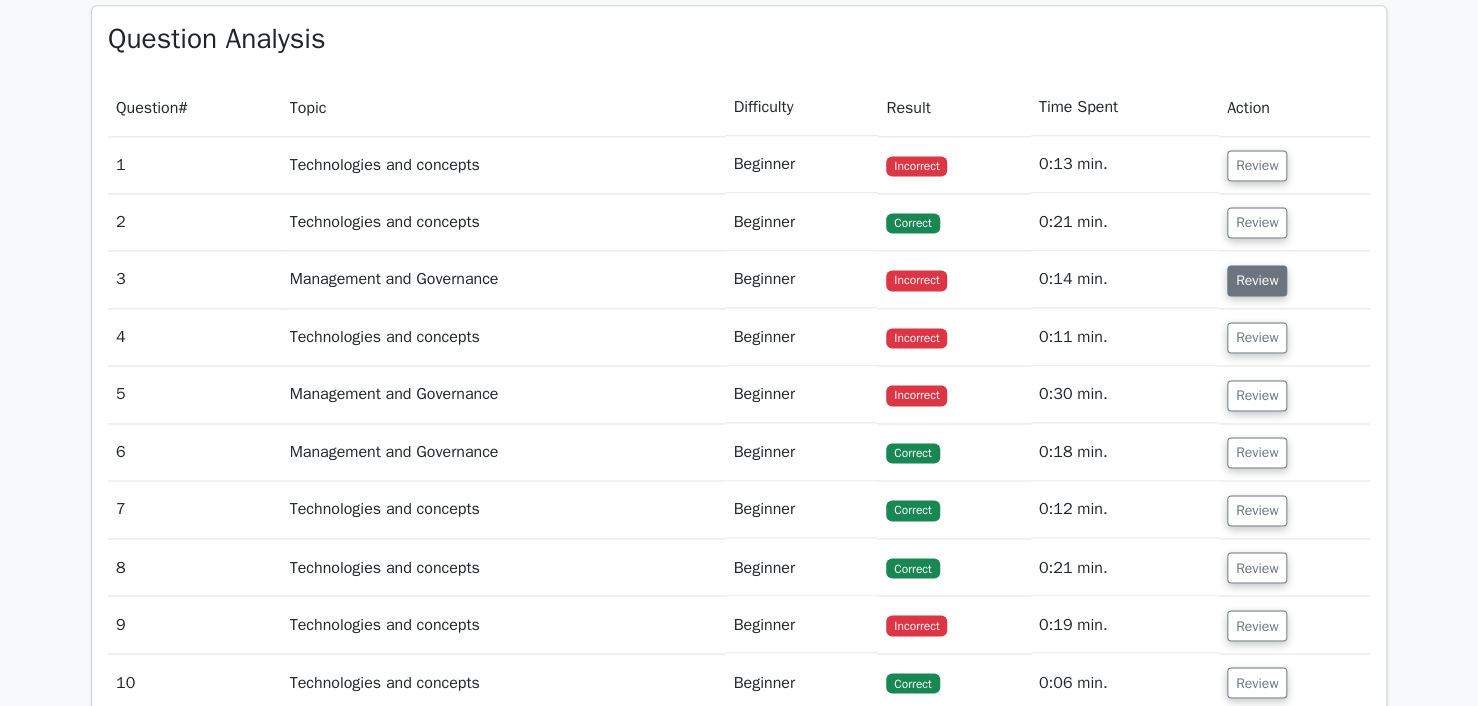 click on "Review" at bounding box center [1257, 280] 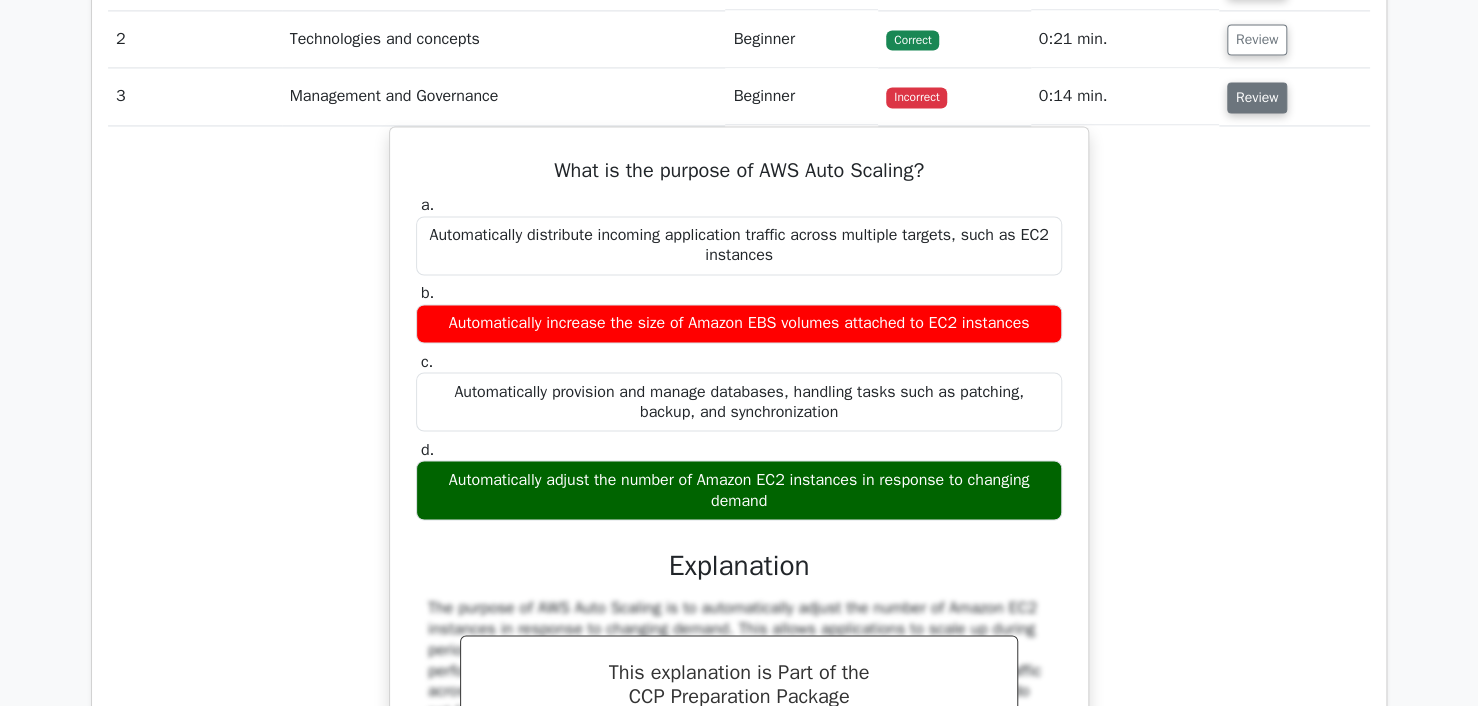 scroll, scrollTop: 1484, scrollLeft: 0, axis: vertical 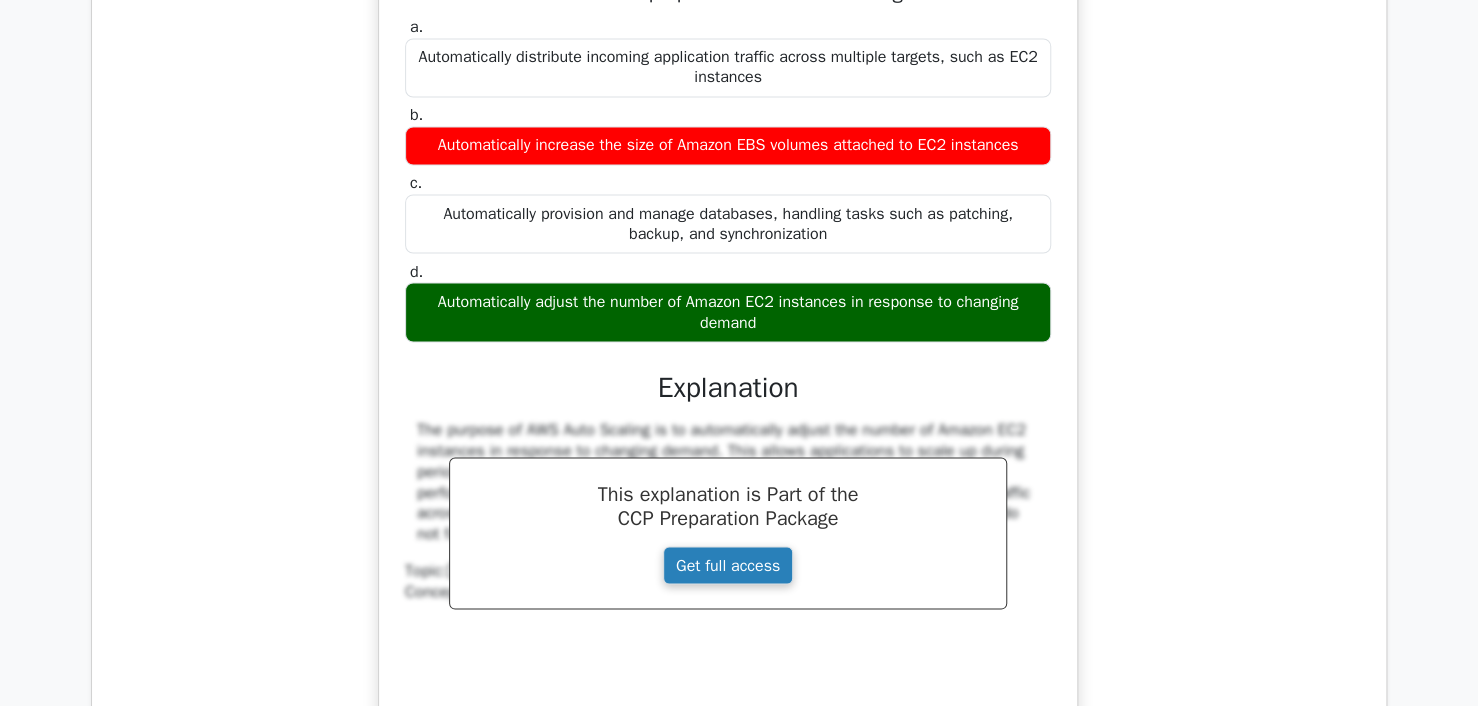 click on "Get full access" at bounding box center [728, 565] 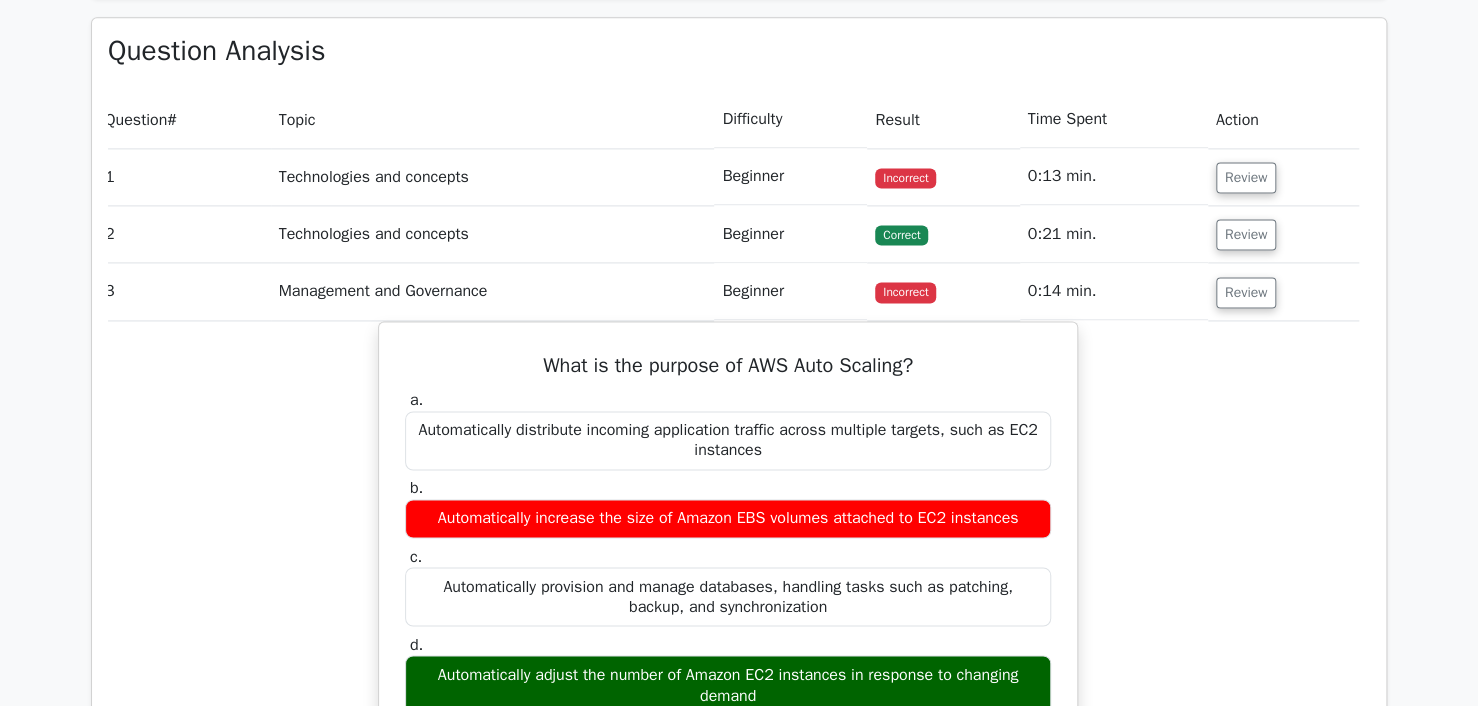 scroll, scrollTop: 1284, scrollLeft: 0, axis: vertical 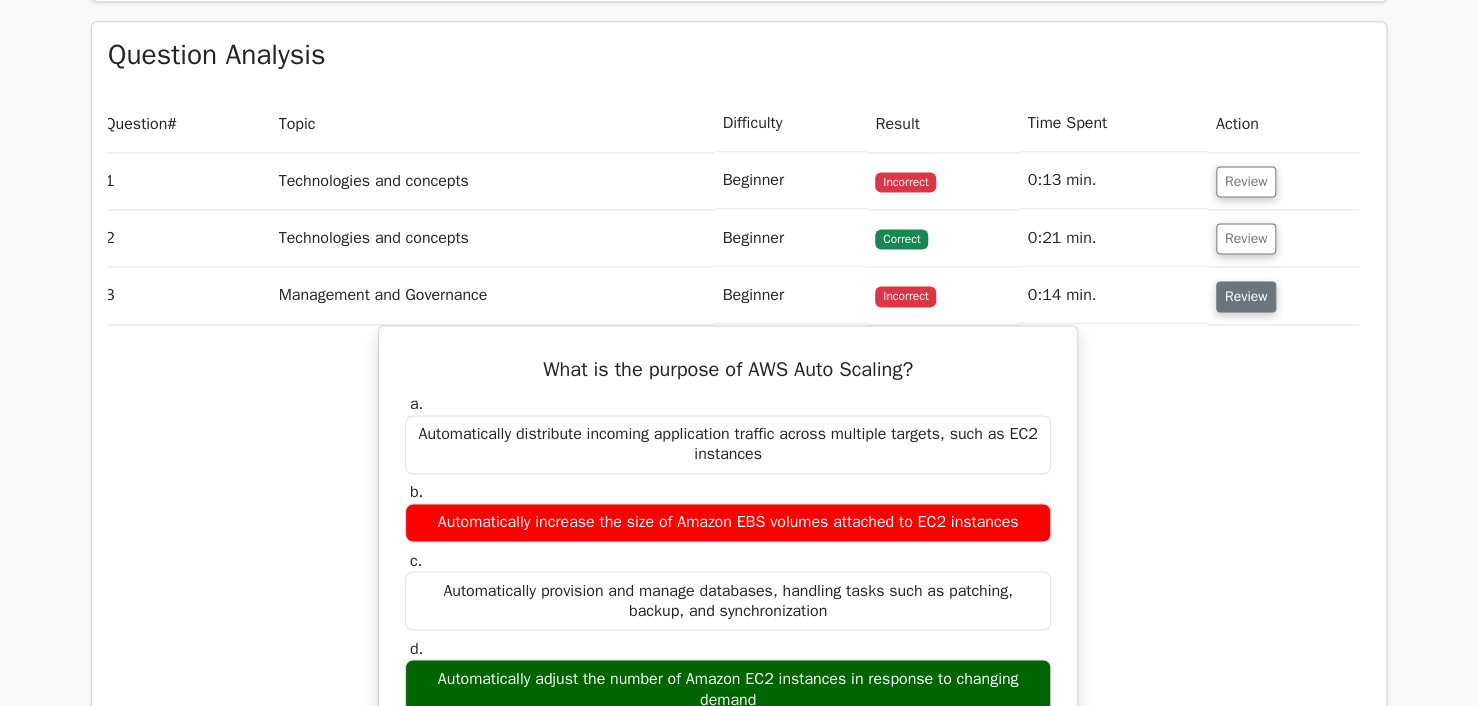 click on "Review" at bounding box center (1246, 296) 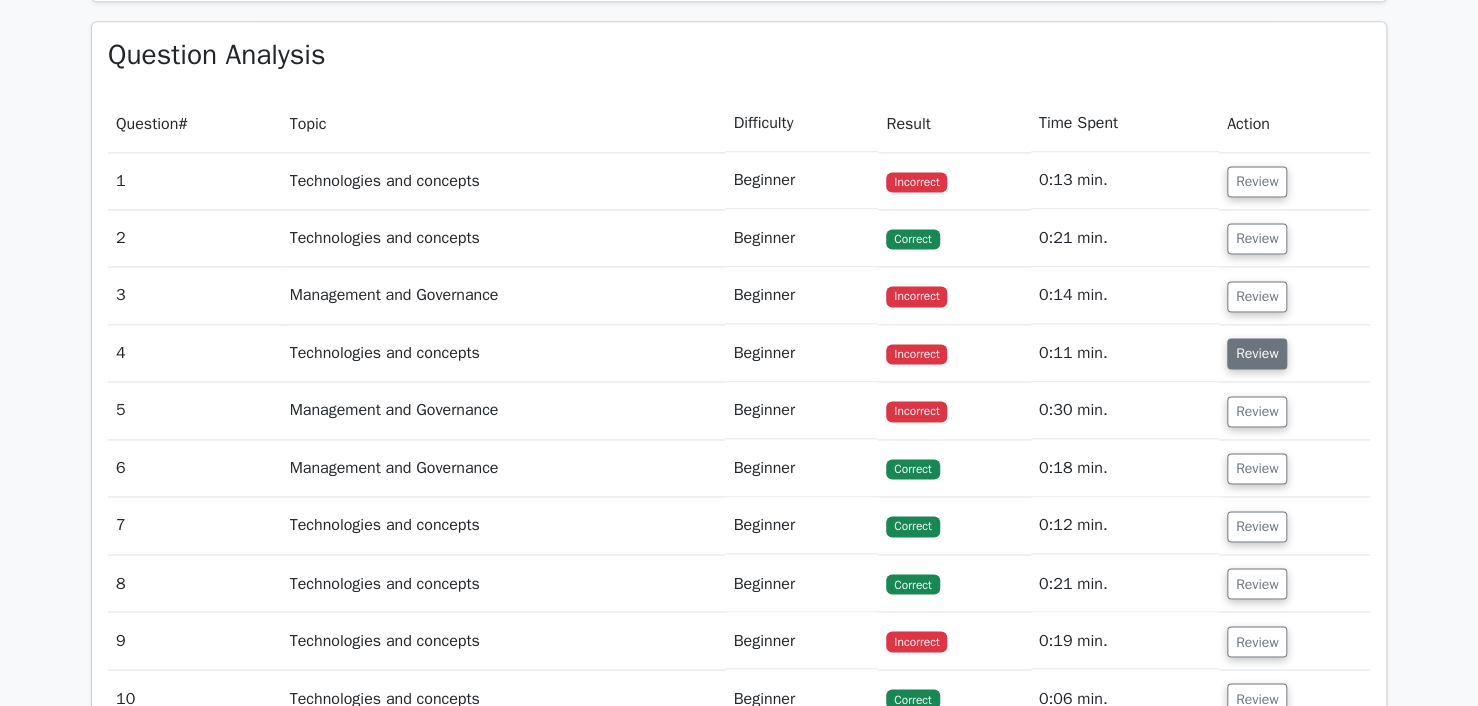click on "Review" at bounding box center (1257, 353) 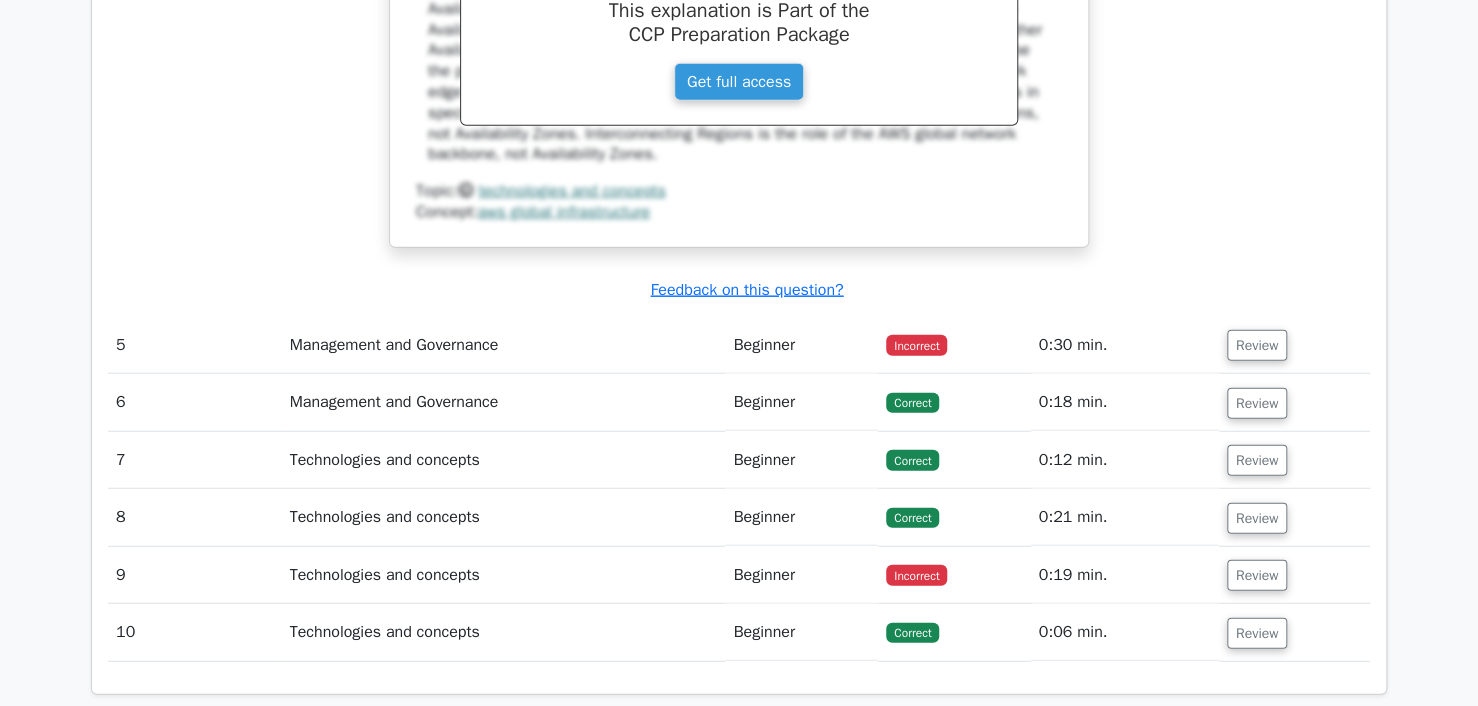 scroll, scrollTop: 2247, scrollLeft: 0, axis: vertical 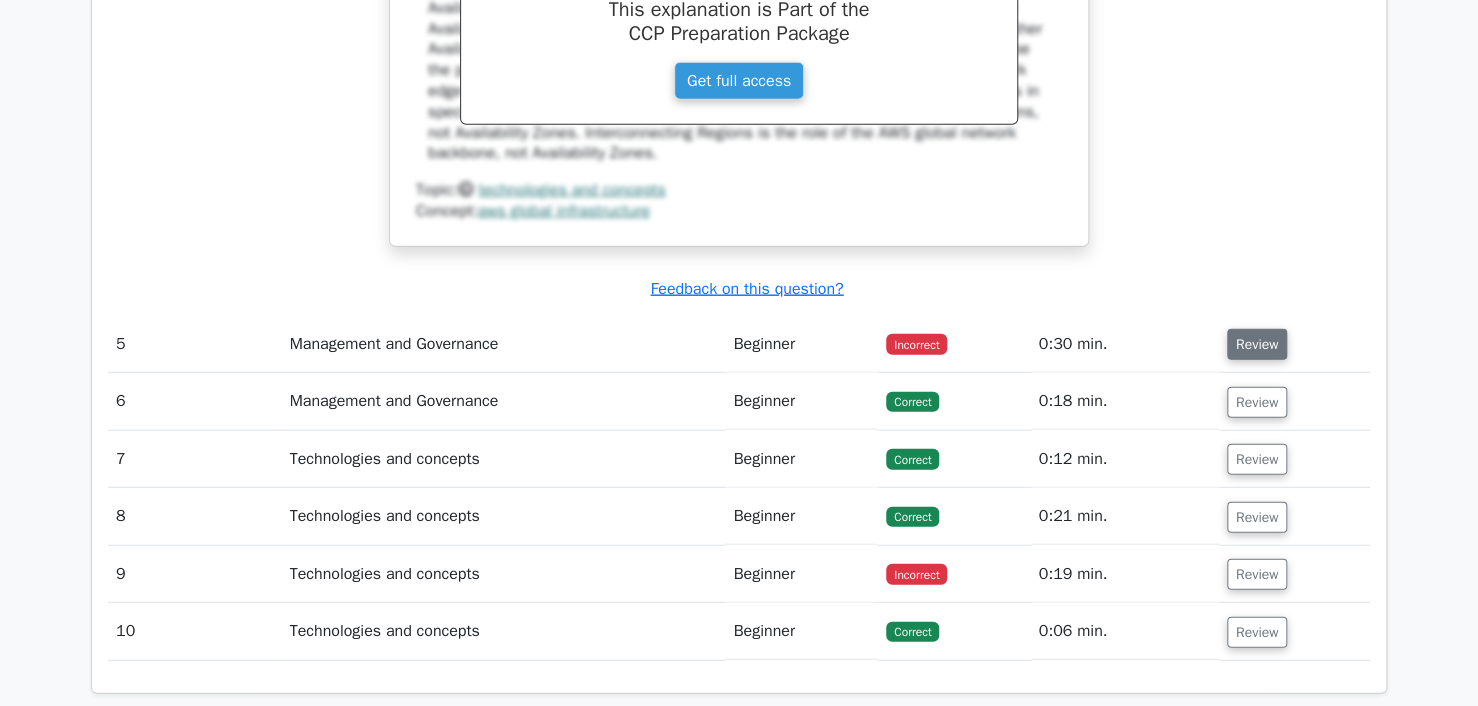 click on "Review" at bounding box center [1257, 344] 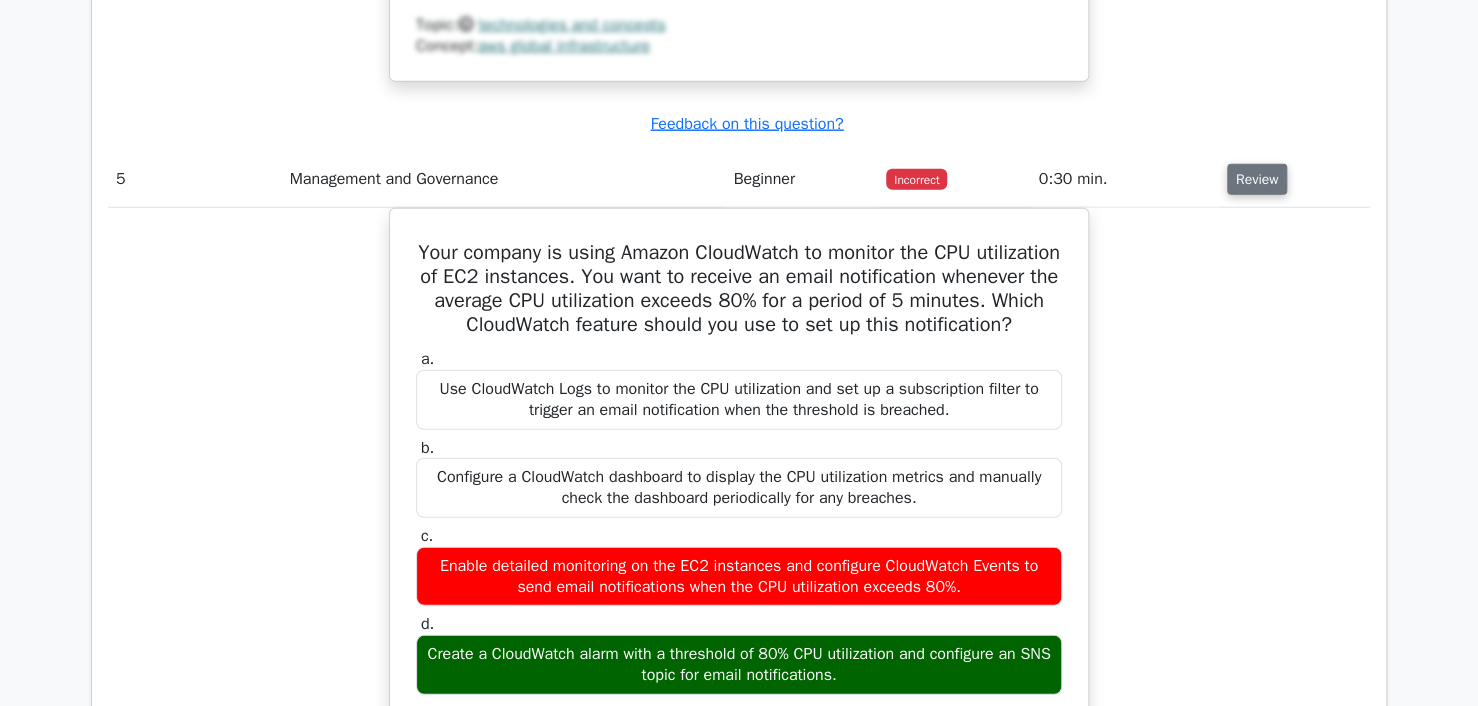 scroll, scrollTop: 2412, scrollLeft: 0, axis: vertical 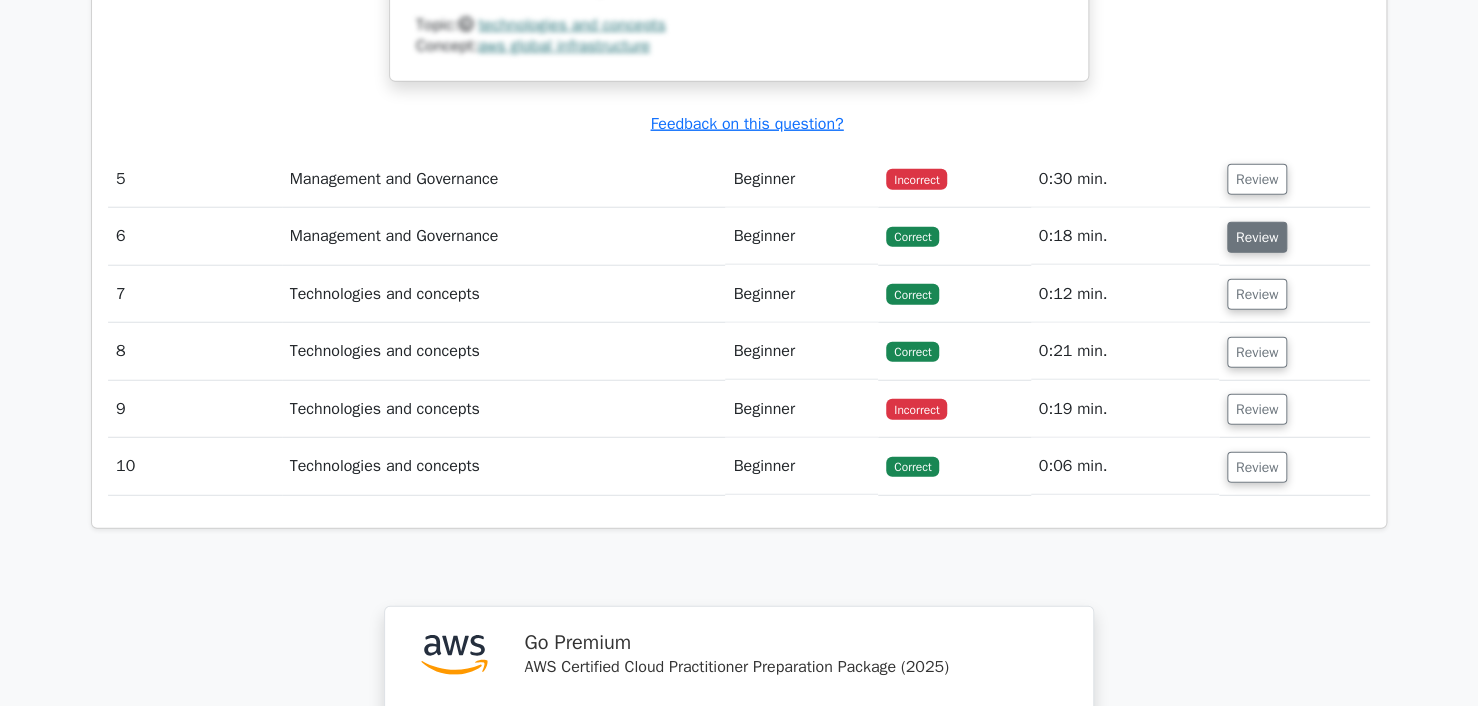 click on "Review" at bounding box center [1257, 237] 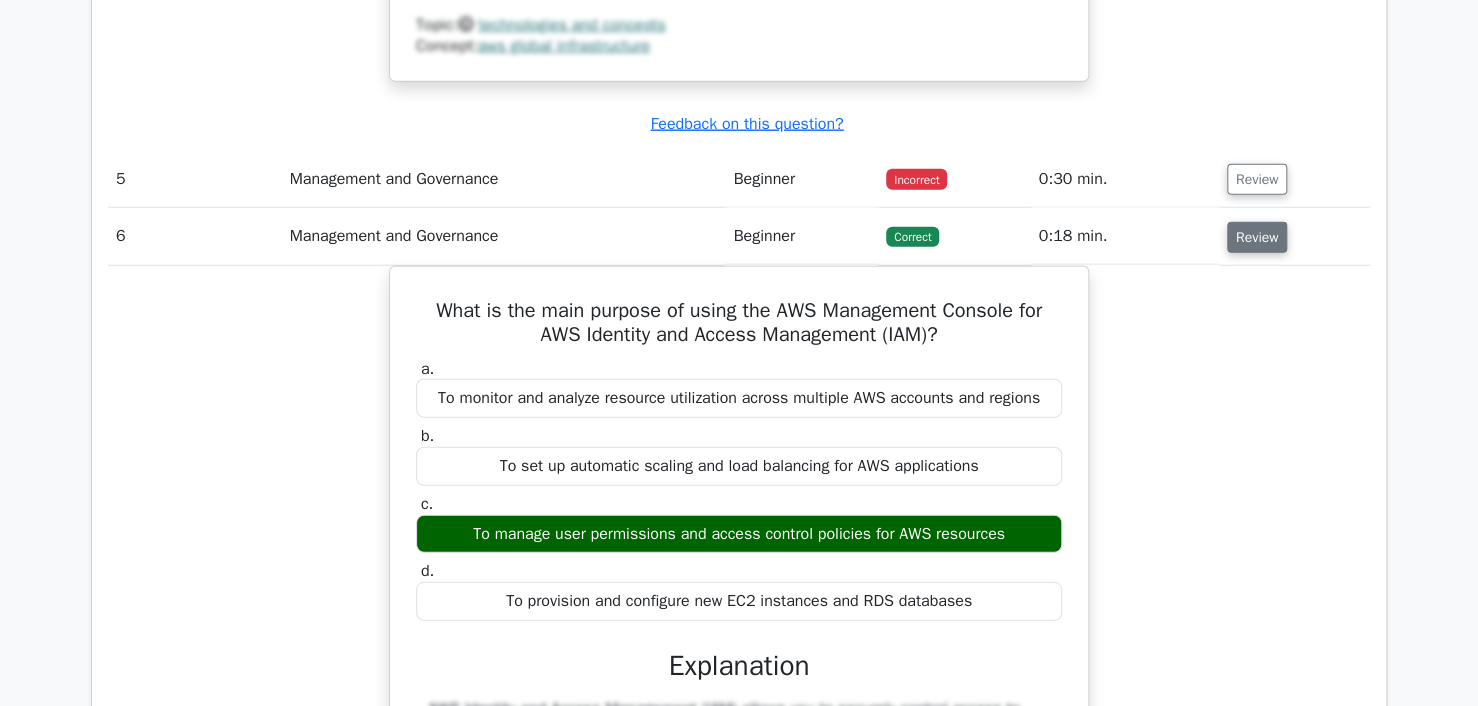 click on "Review" at bounding box center (1257, 237) 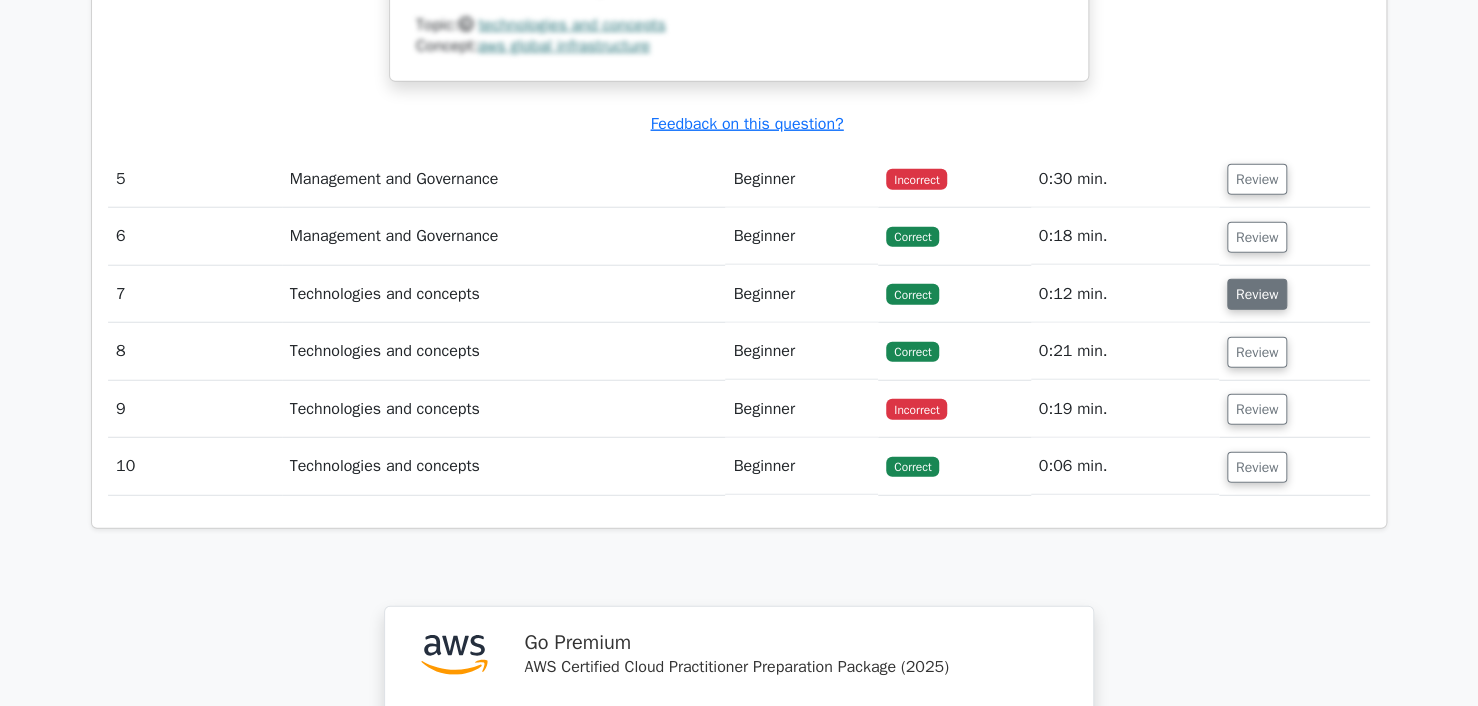 click on "Review" at bounding box center [1257, 294] 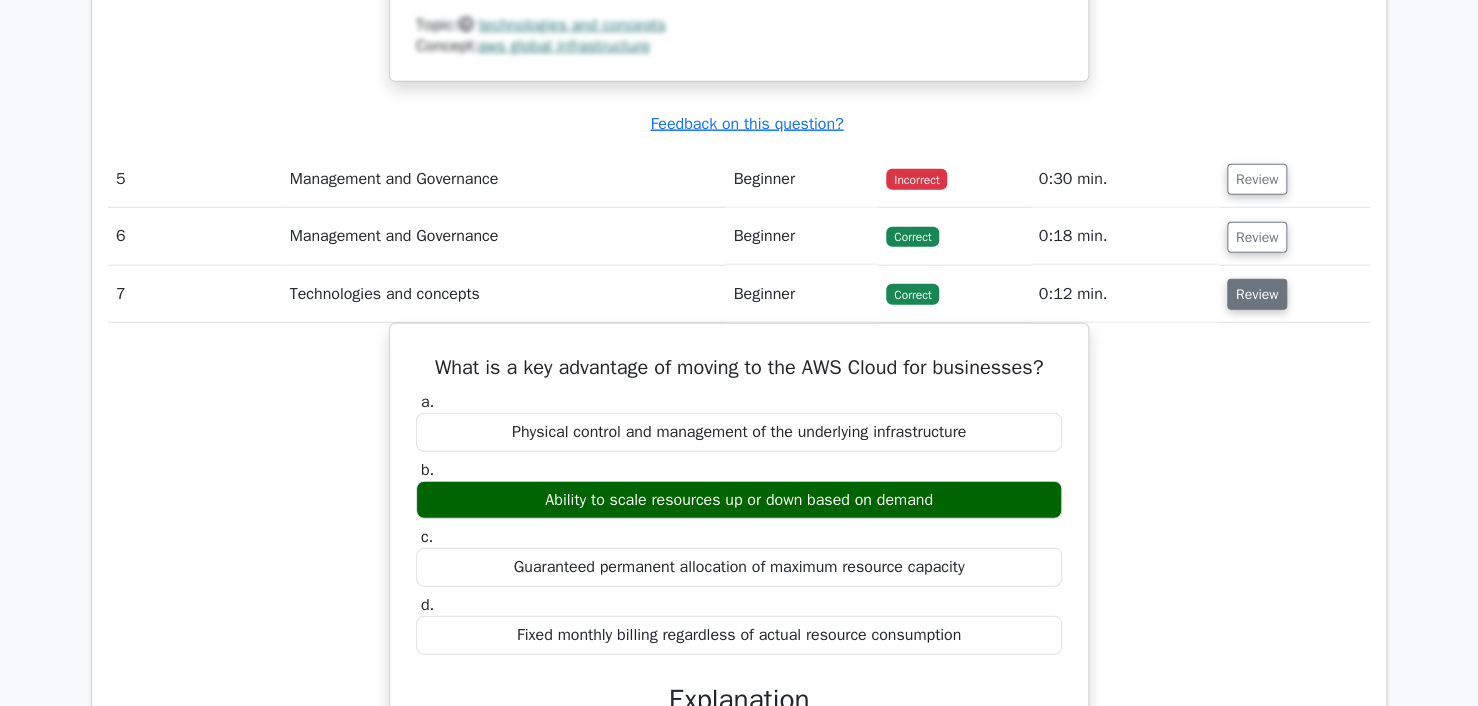 click on "Review" at bounding box center (1257, 294) 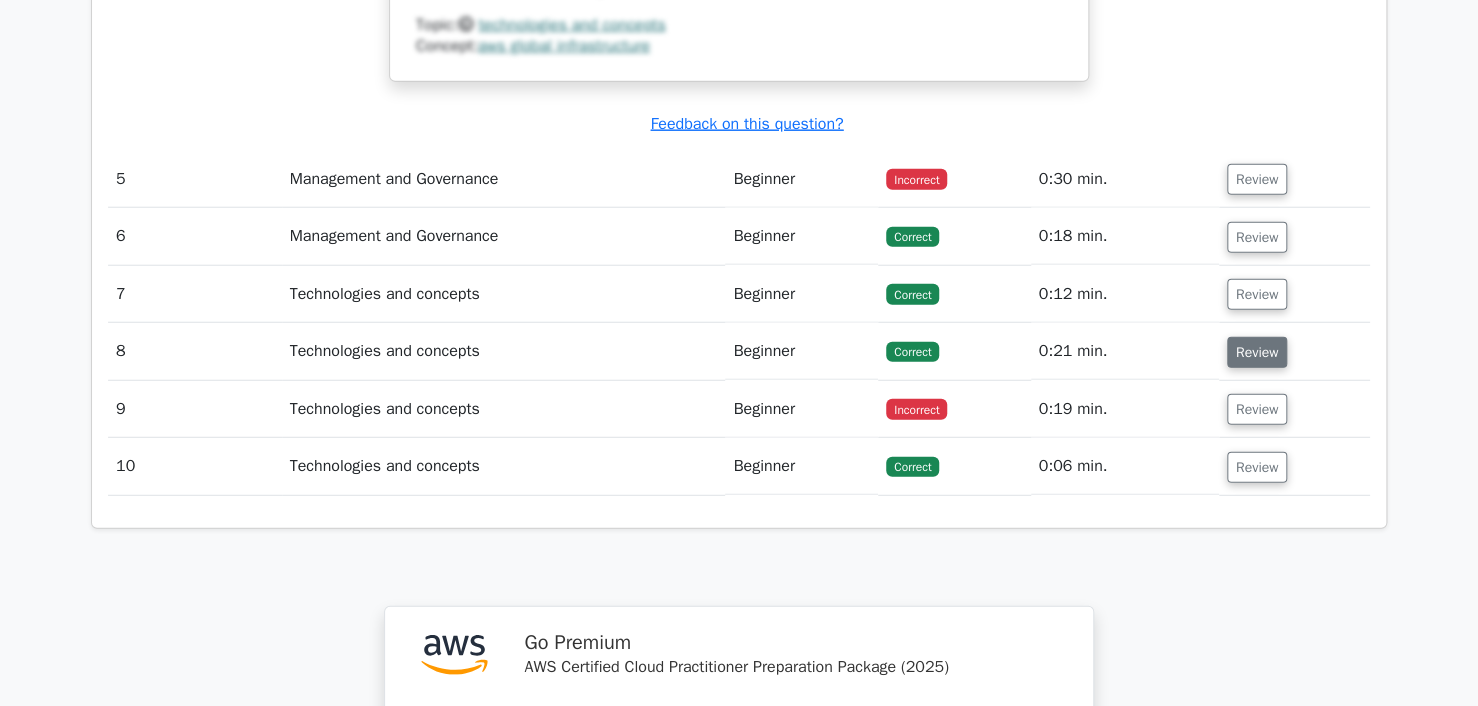 click on "Review" at bounding box center (1257, 352) 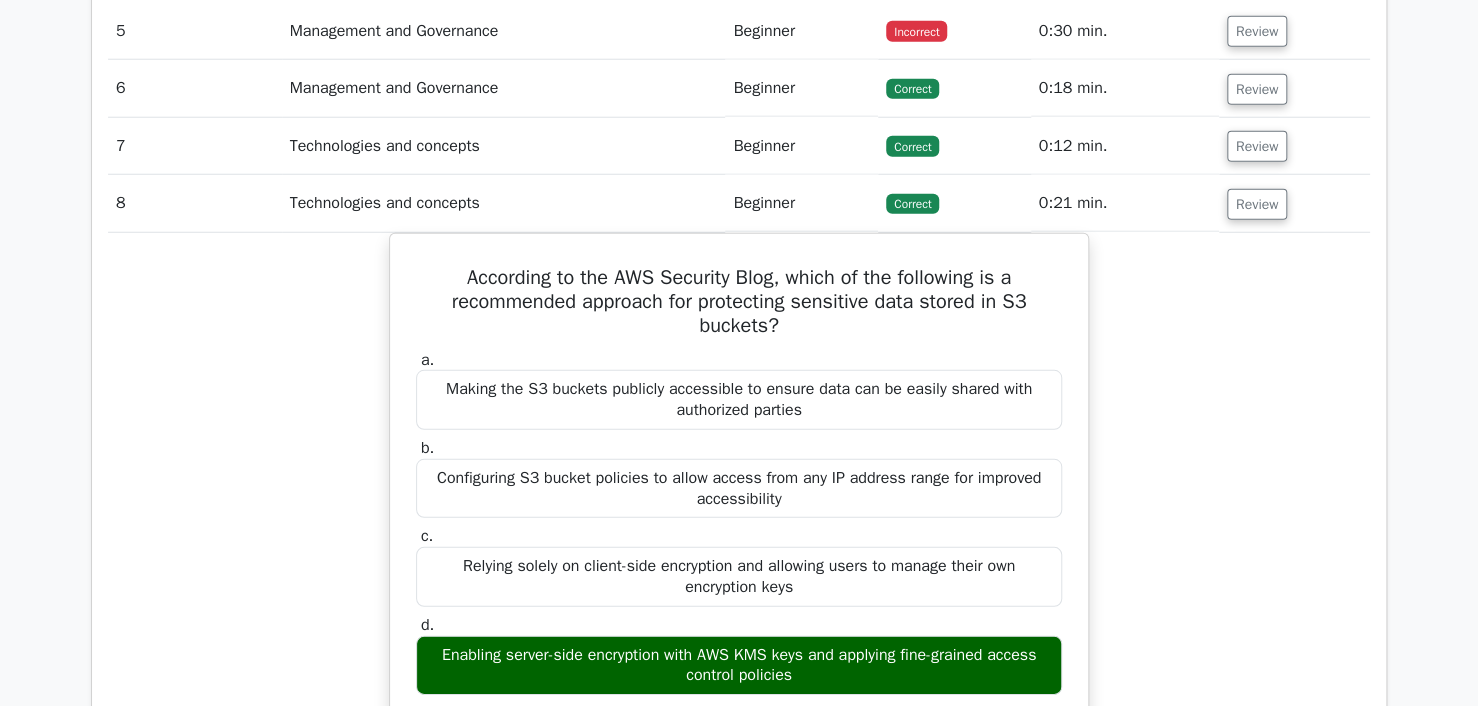 scroll, scrollTop: 2572, scrollLeft: 0, axis: vertical 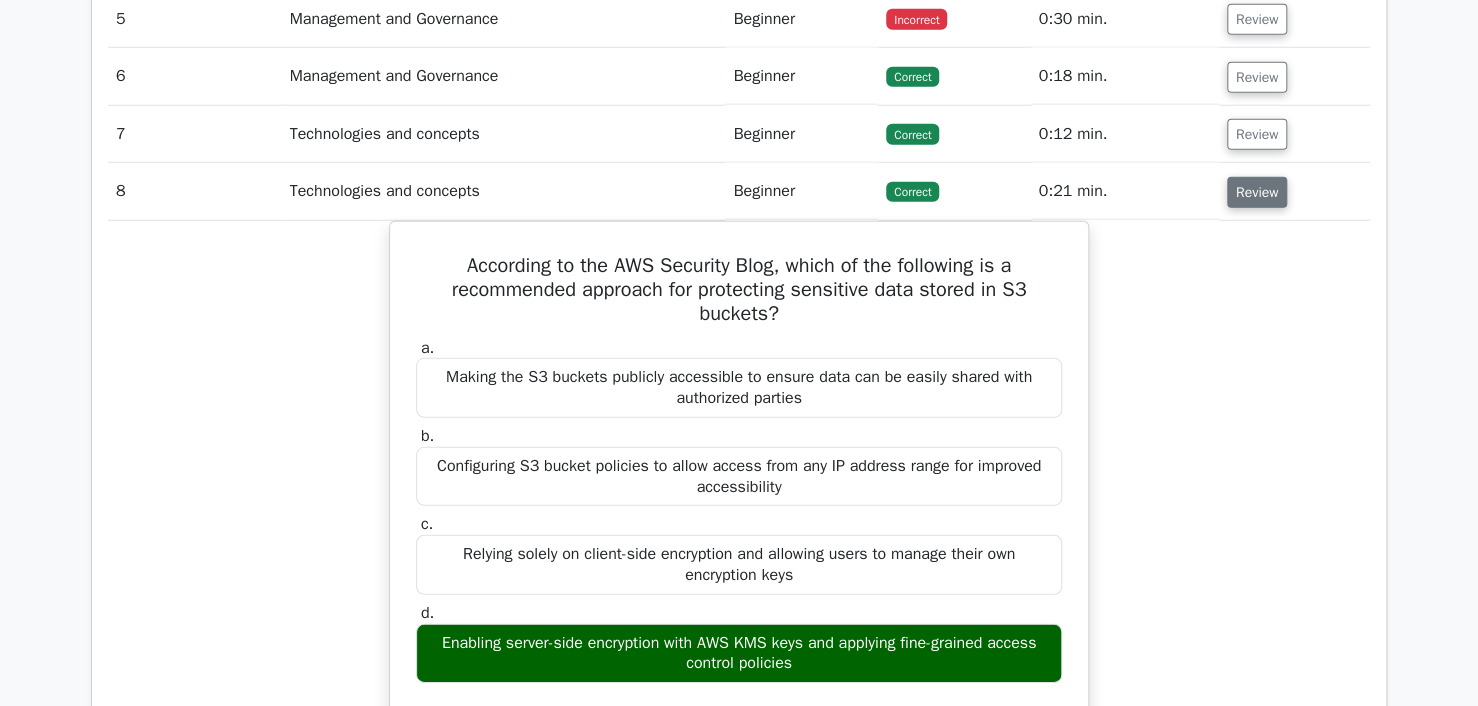 click on "Review" at bounding box center (1257, 192) 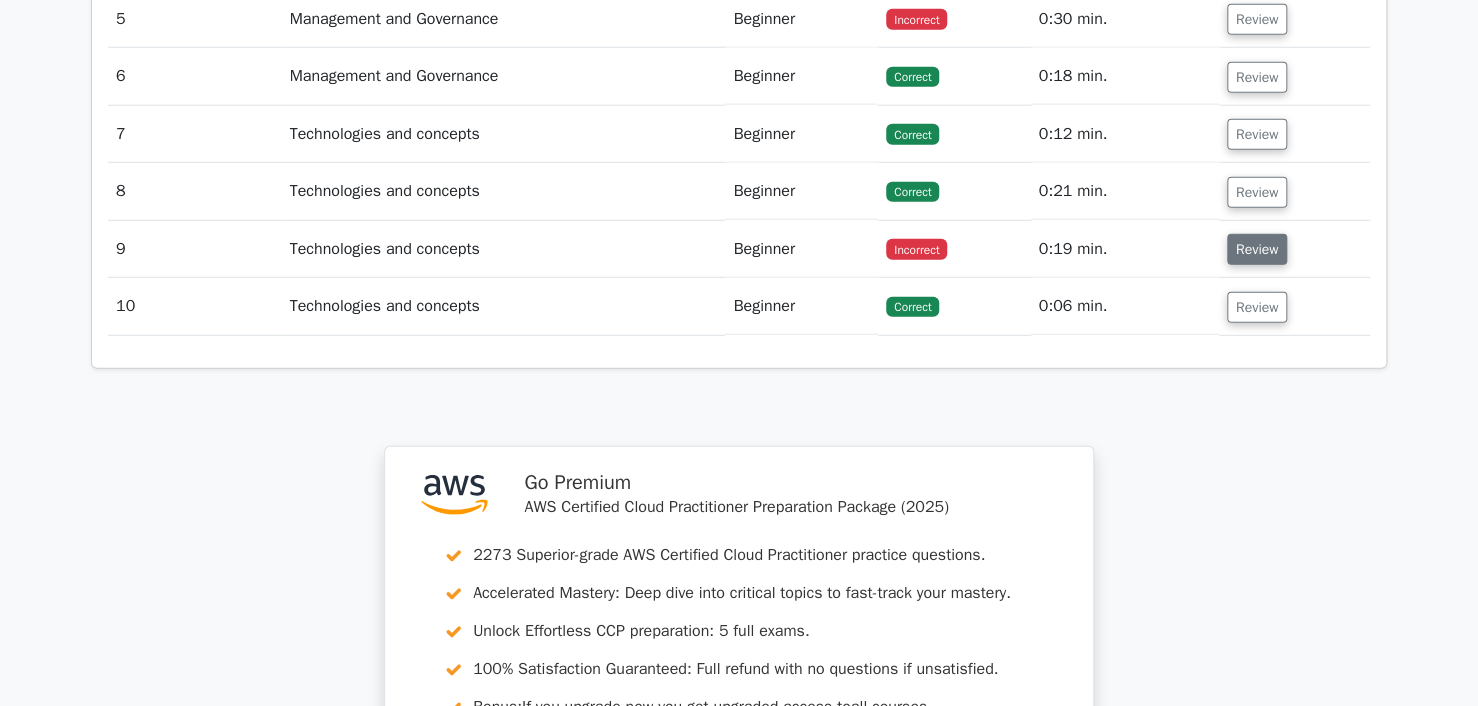 click on "Review" at bounding box center [1257, 249] 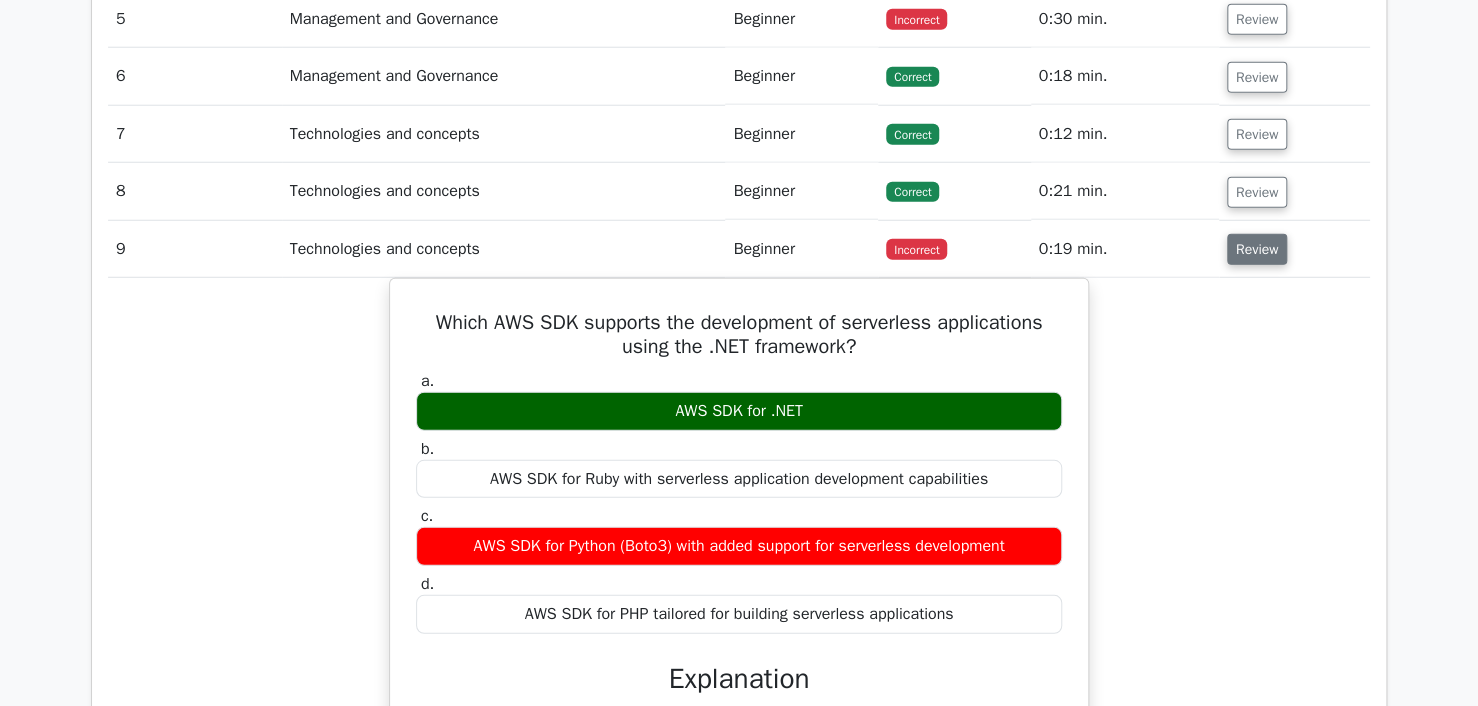 click on "Review" at bounding box center [1257, 249] 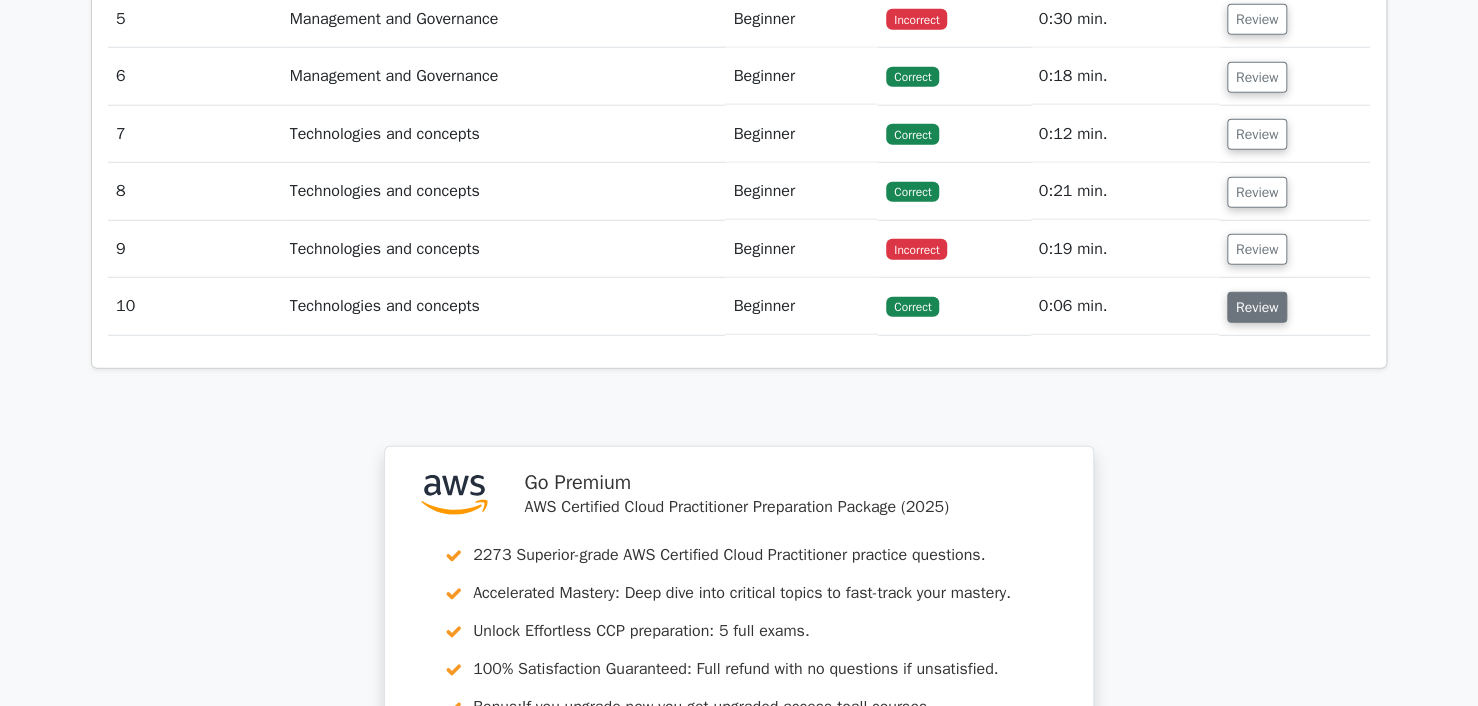 click on "Review" at bounding box center (1257, 307) 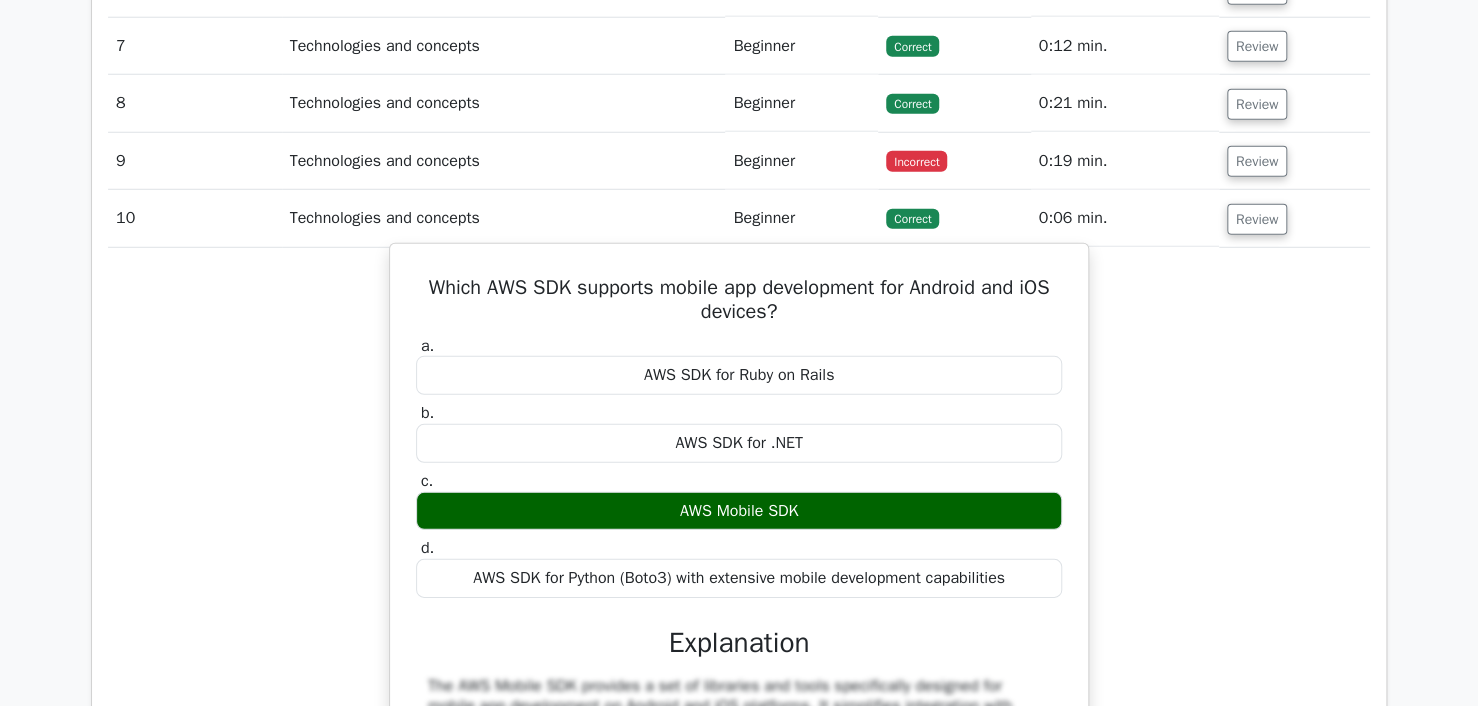 scroll, scrollTop: 2660, scrollLeft: 0, axis: vertical 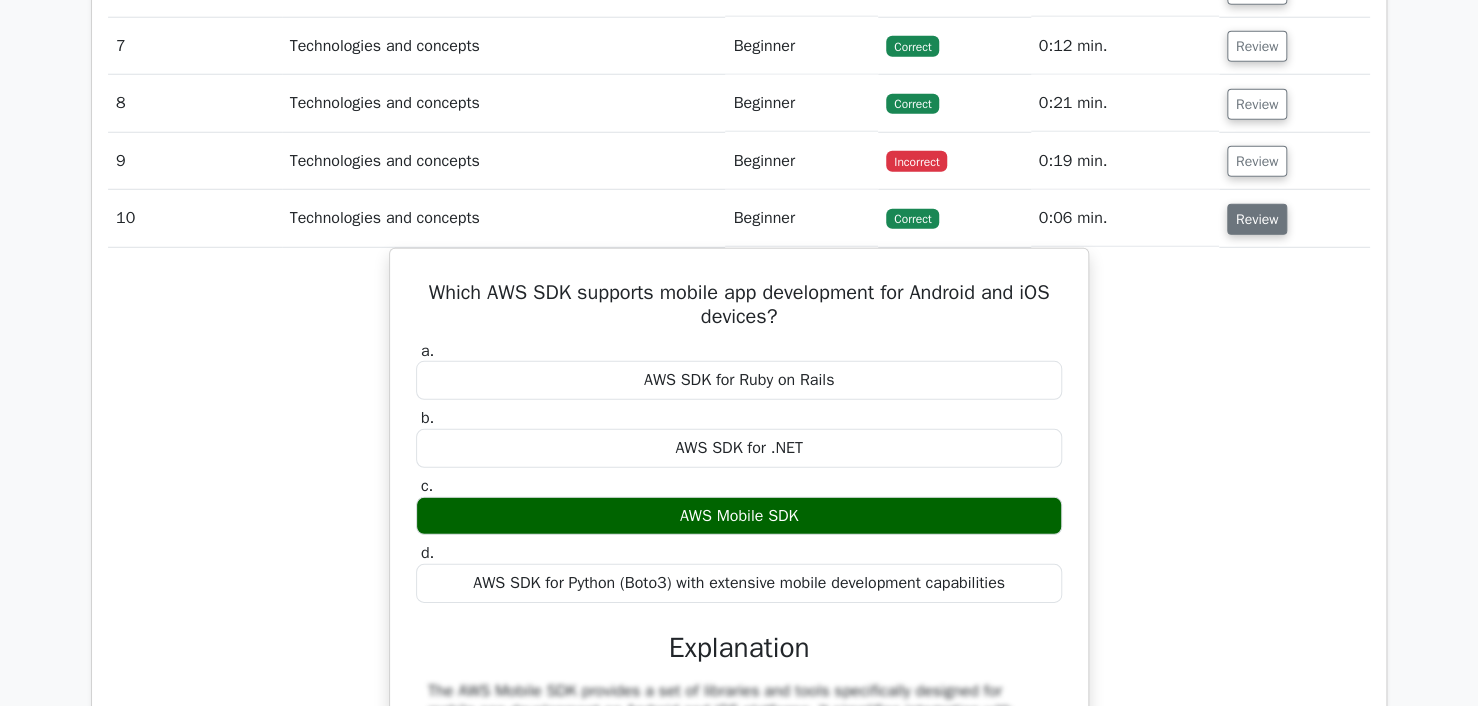 click on "Review" at bounding box center (1257, 219) 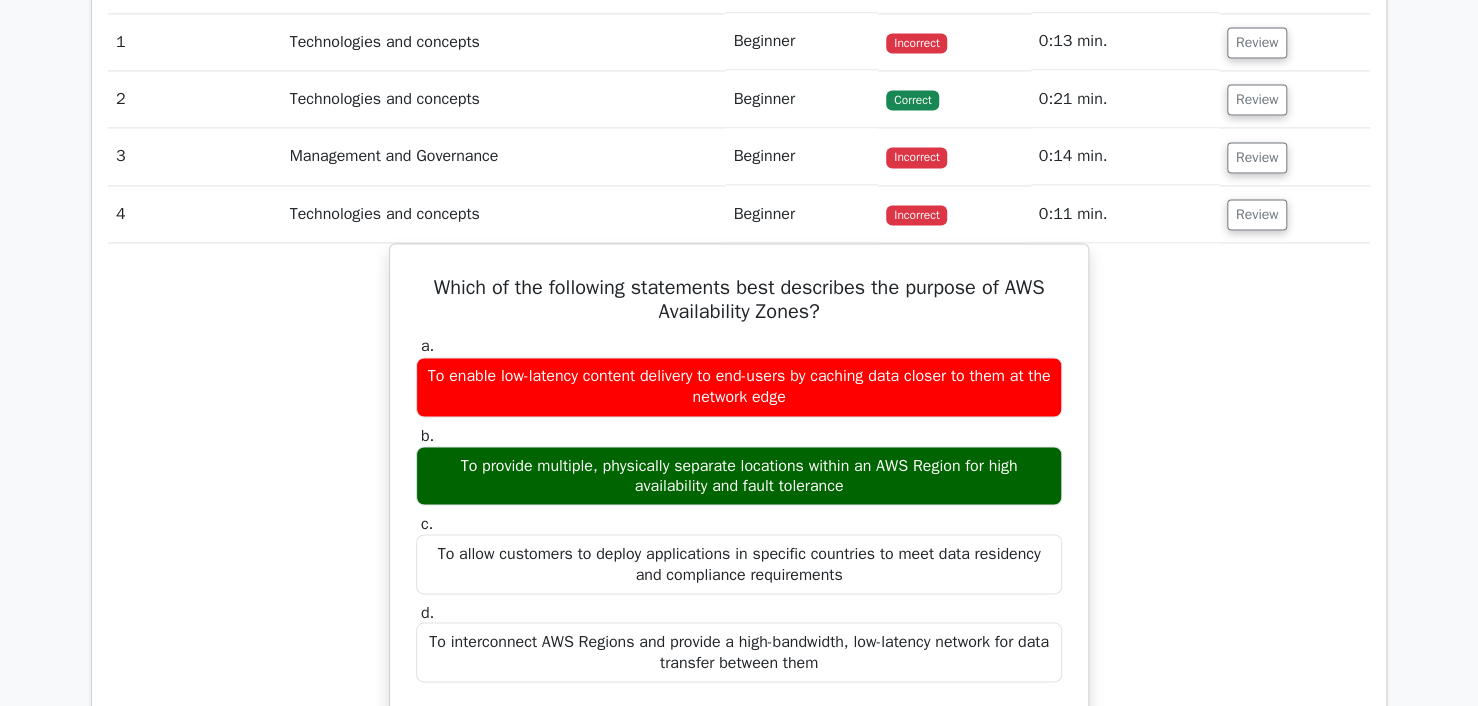 scroll, scrollTop: 1411, scrollLeft: 0, axis: vertical 